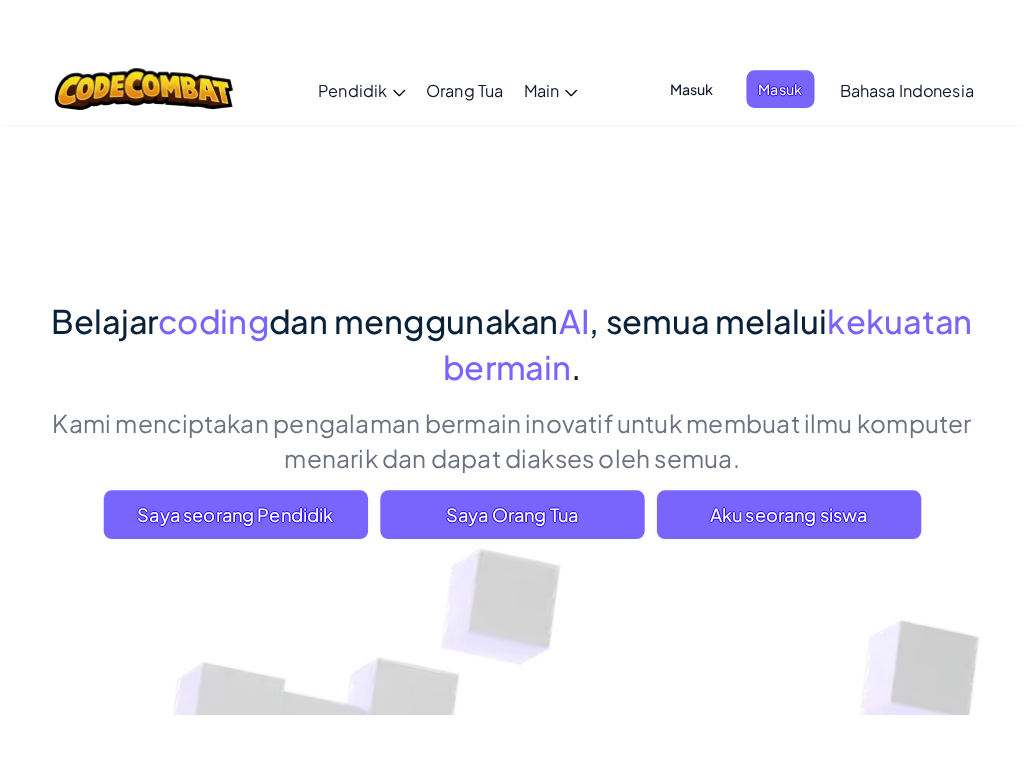 scroll, scrollTop: 0, scrollLeft: 0, axis: both 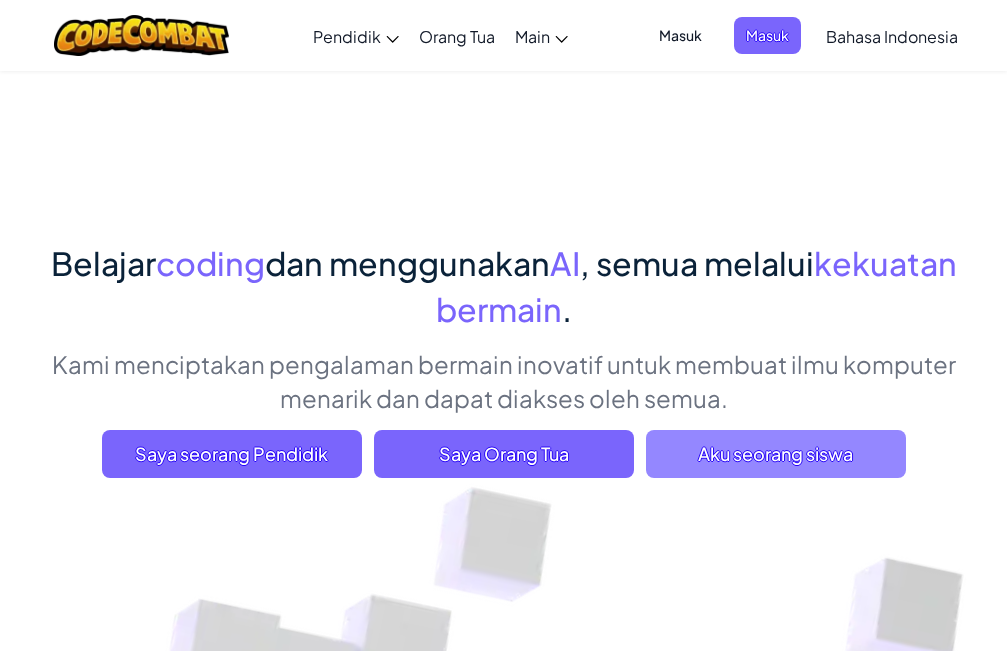click on "Aku seorang siswa" at bounding box center [776, 454] 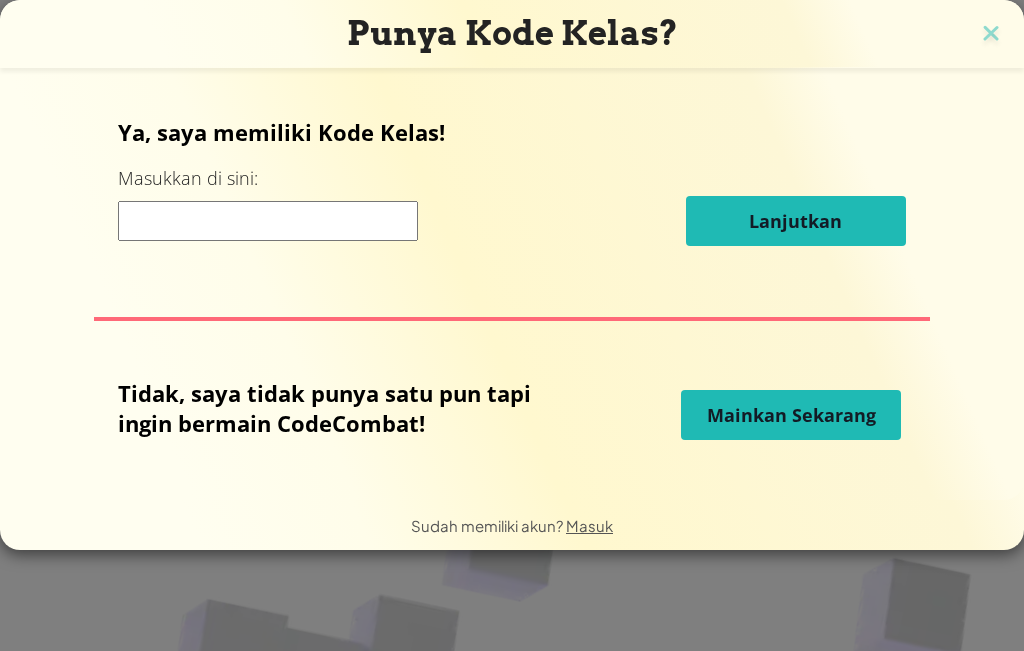 click on "Mainkan Sekarang" at bounding box center [791, 415] 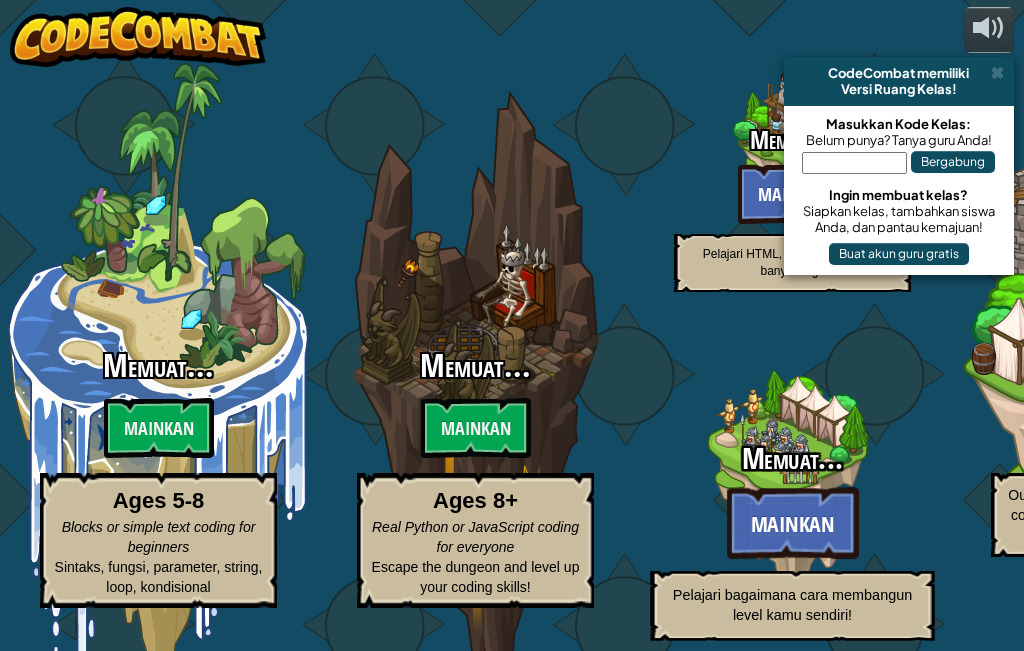 select on "id" 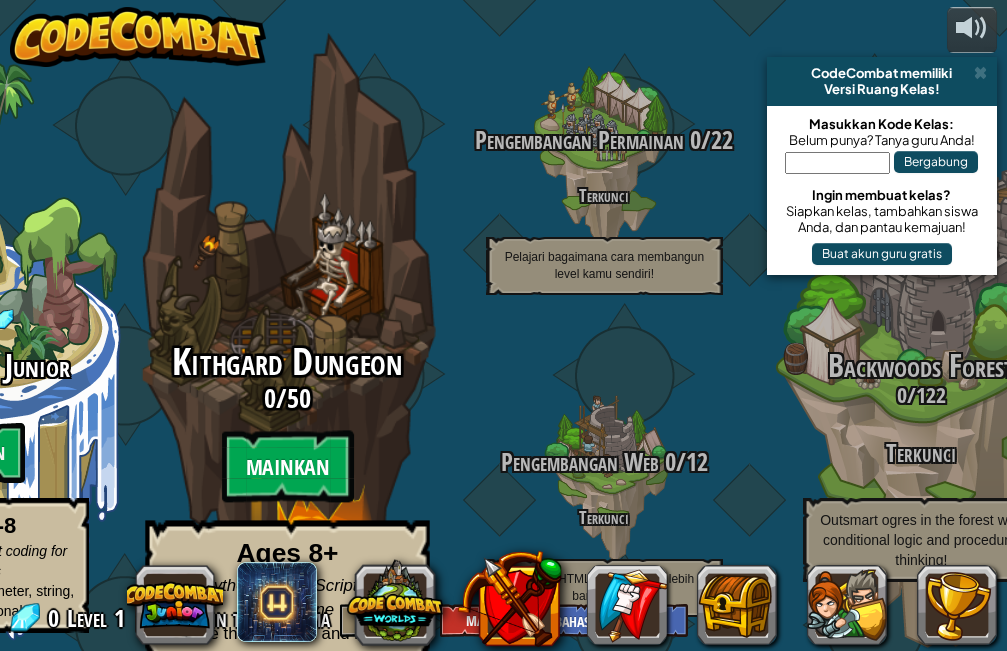 click on "Mainkan" at bounding box center (287, 467) 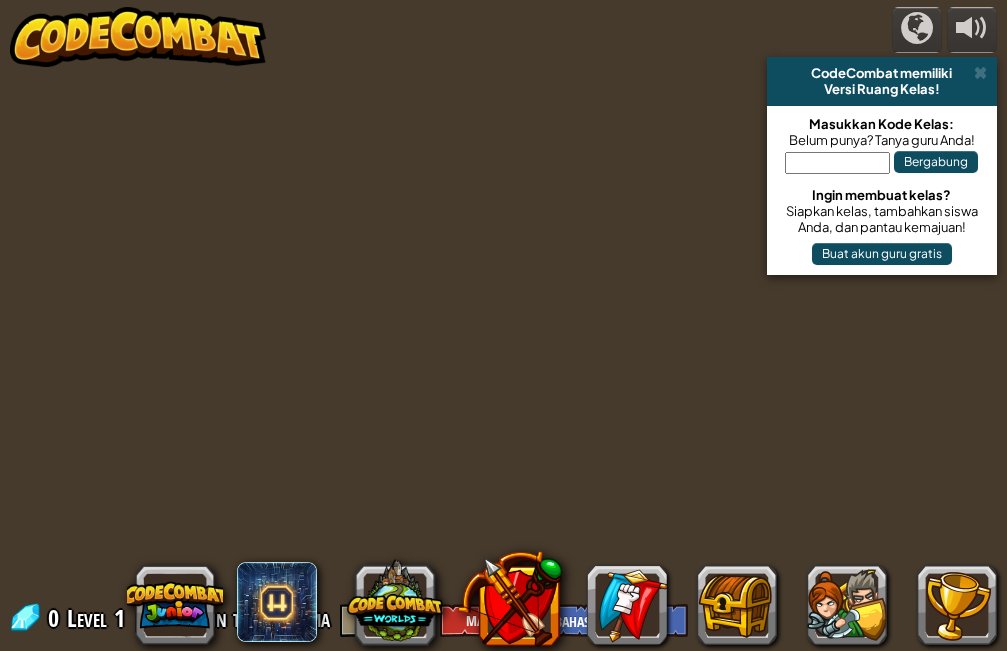 select on "id" 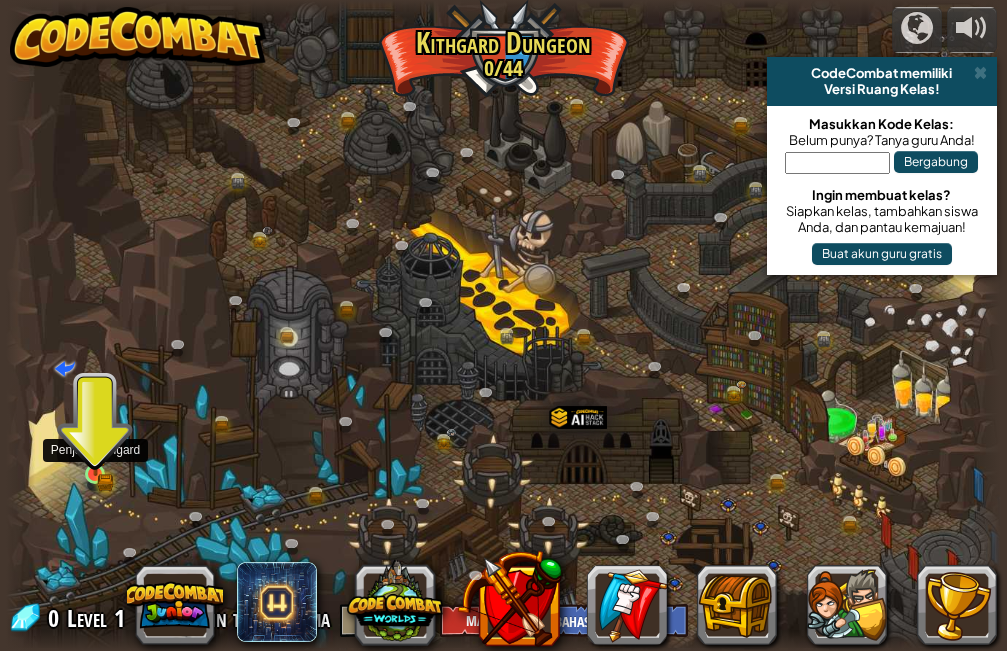 click at bounding box center [95, 450] 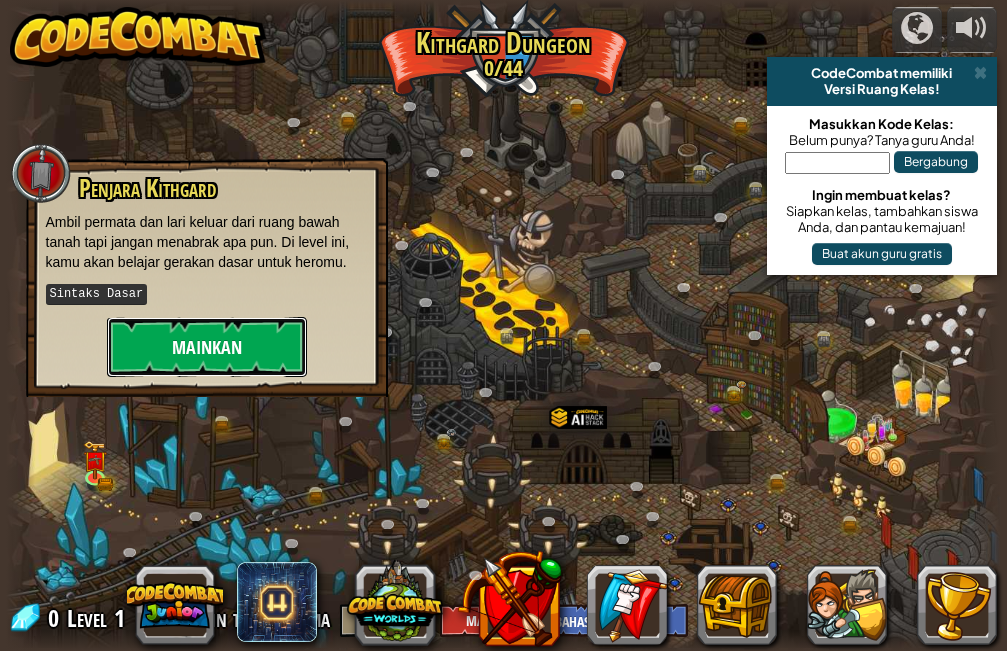 click on "Mainkan" at bounding box center [207, 347] 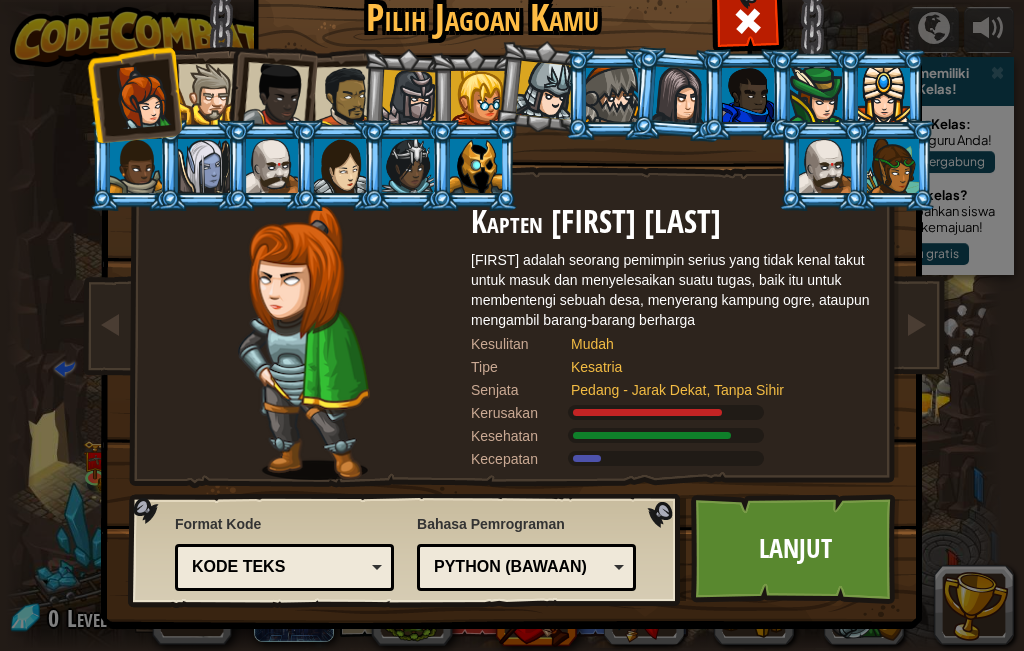 click at bounding box center (478, 98) 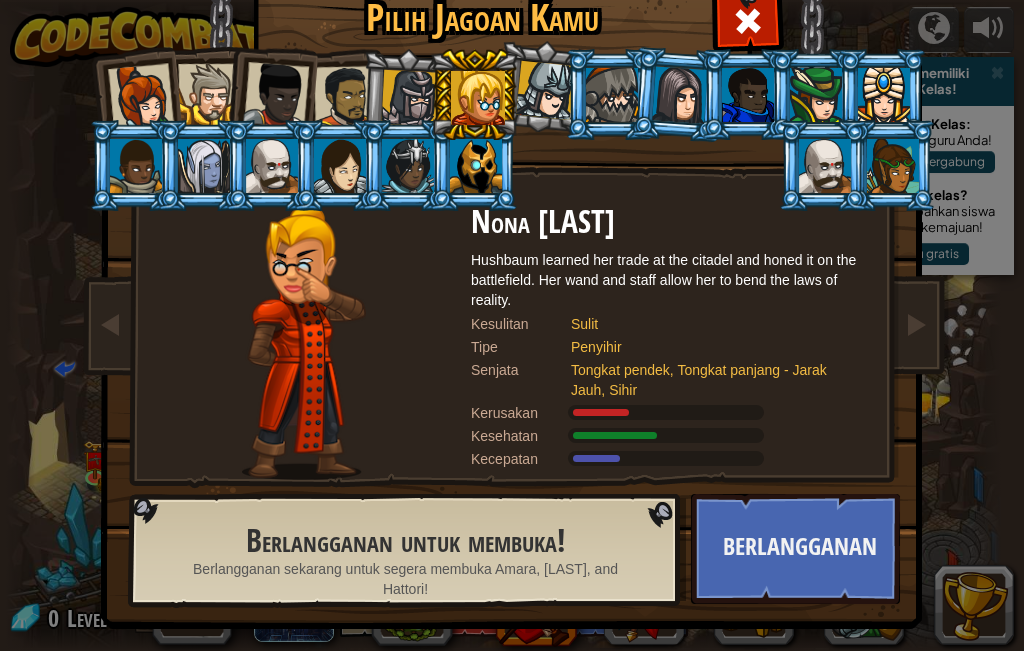 click at bounding box center [409, 98] 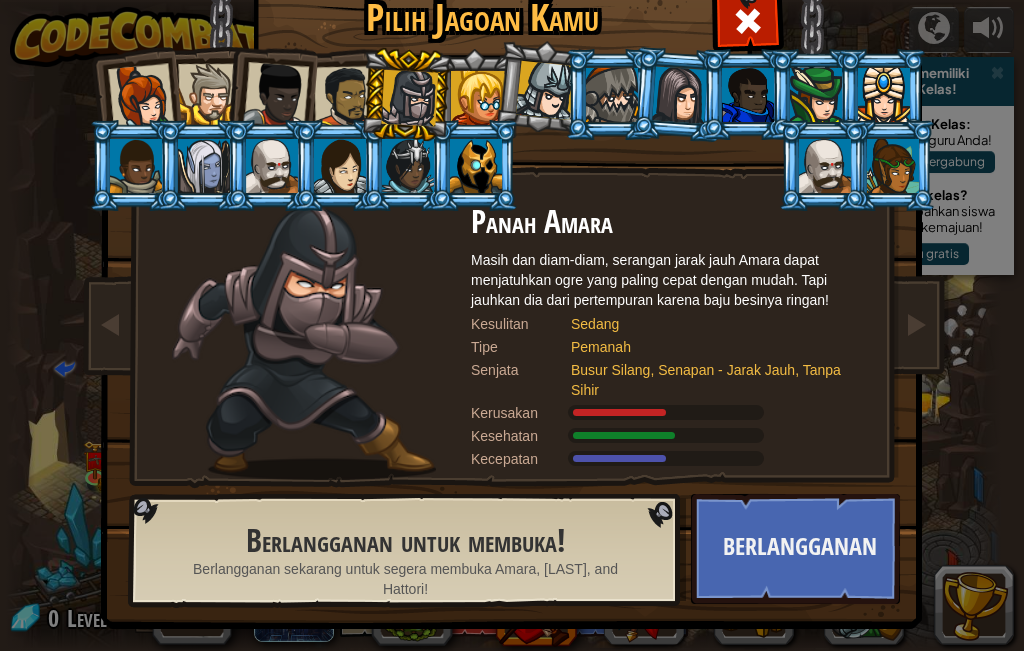 click at bounding box center [345, 97] 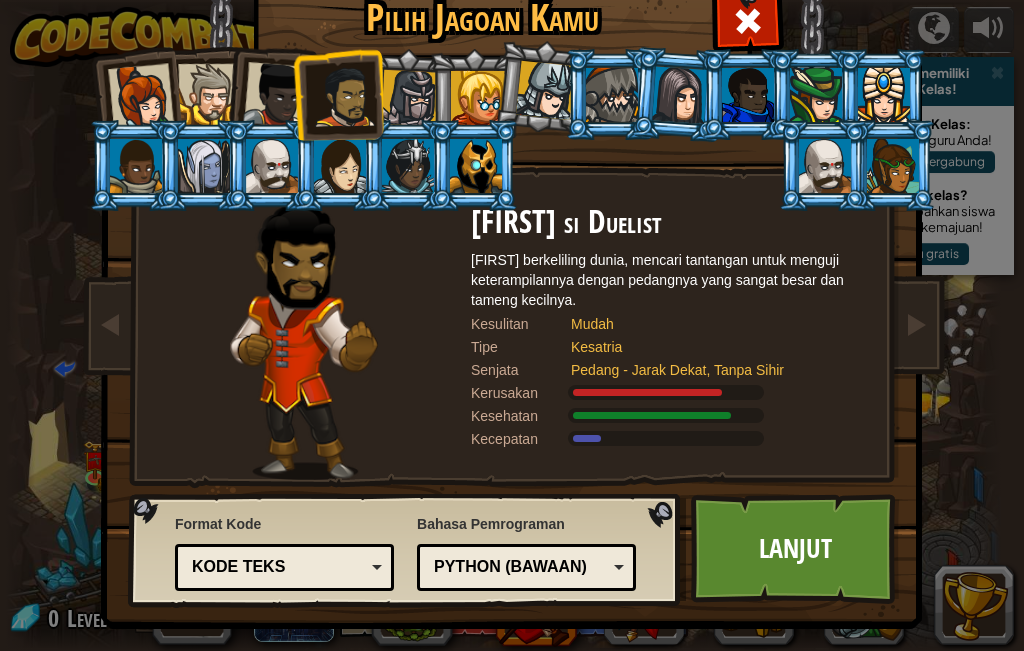 click at bounding box center (276, 95) 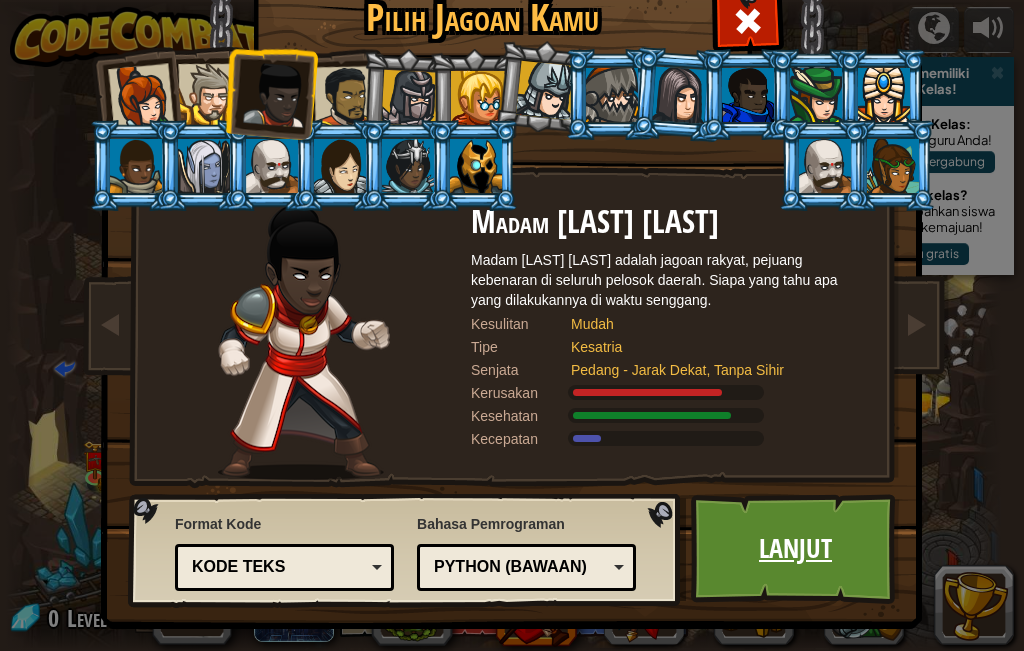 drag, startPoint x: 764, startPoint y: 518, endPoint x: 751, endPoint y: 520, distance: 13.152946 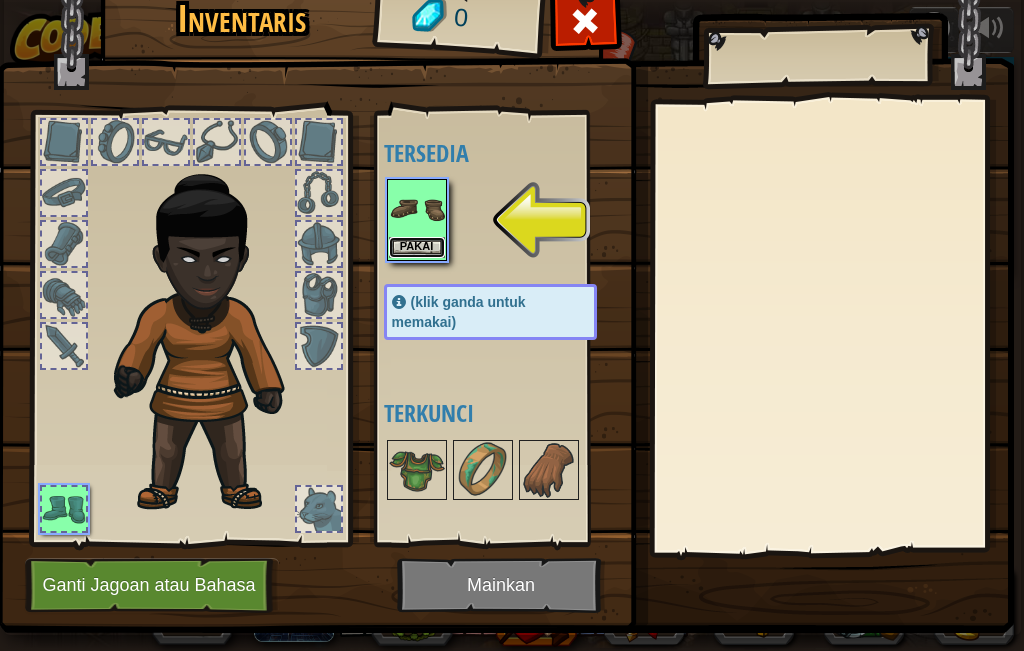 click on "Pakai" at bounding box center [417, 247] 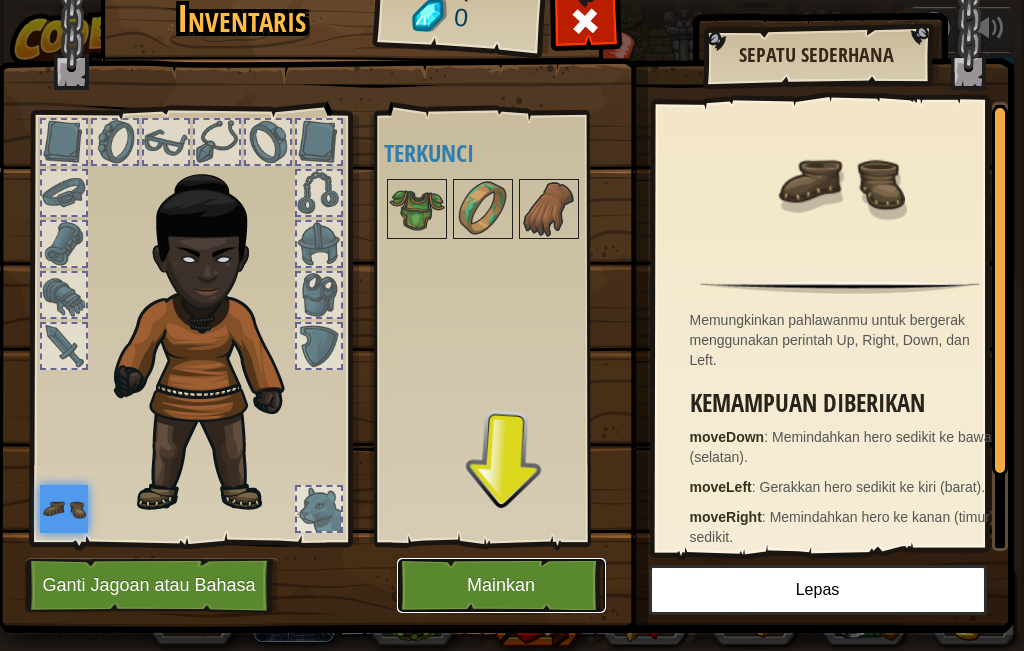 click on "Mainkan" at bounding box center [501, 585] 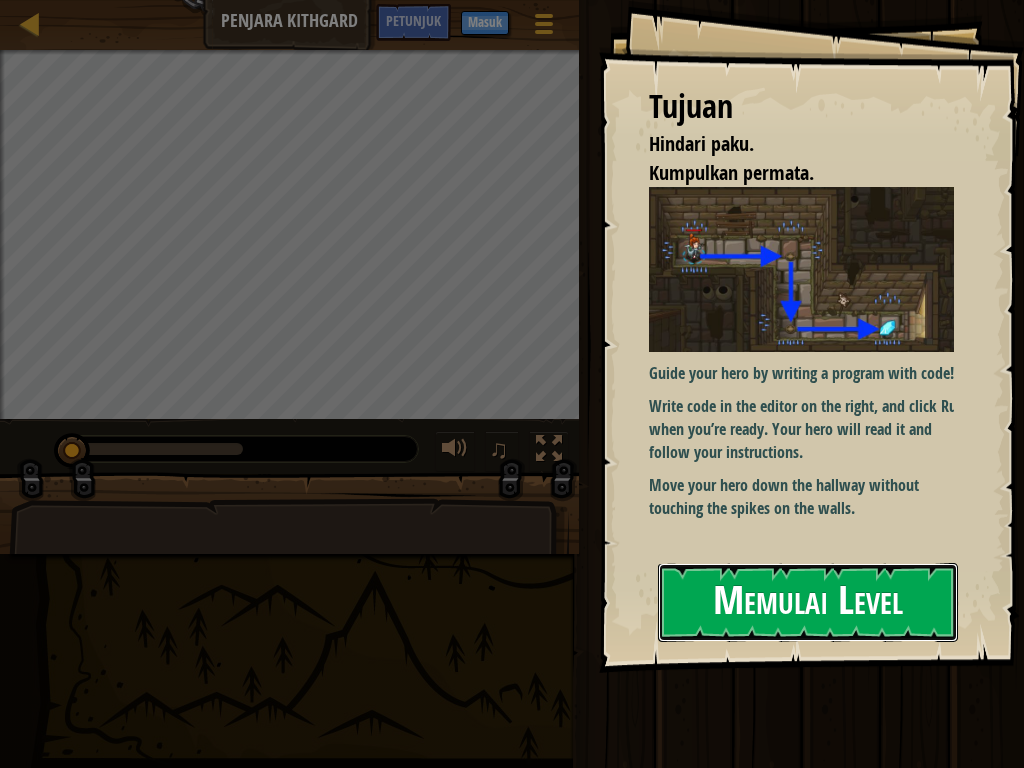 click on "Memulai Level" at bounding box center (808, 602) 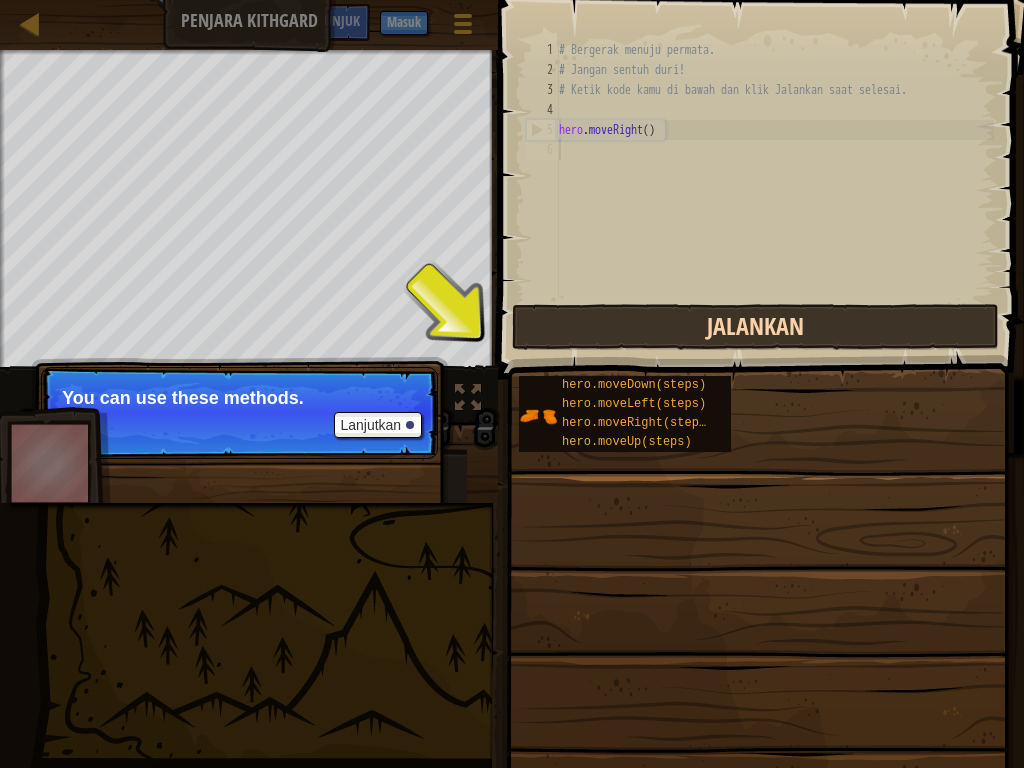 click on "Jalankan" at bounding box center [755, 327] 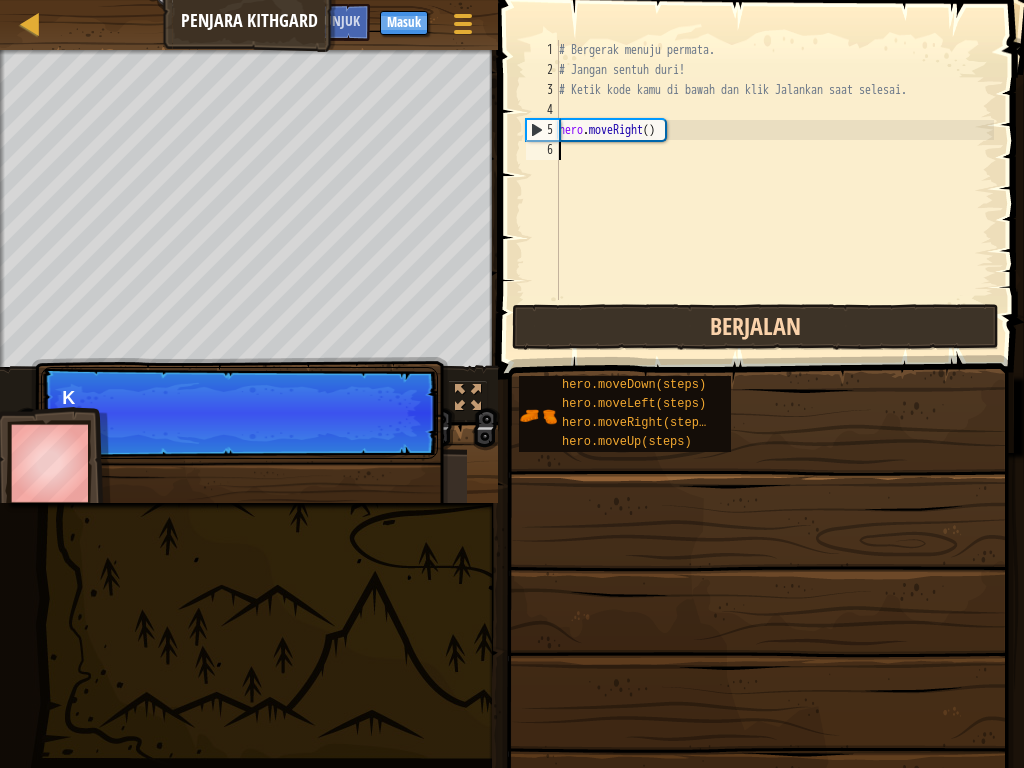 scroll, scrollTop: 9, scrollLeft: 0, axis: vertical 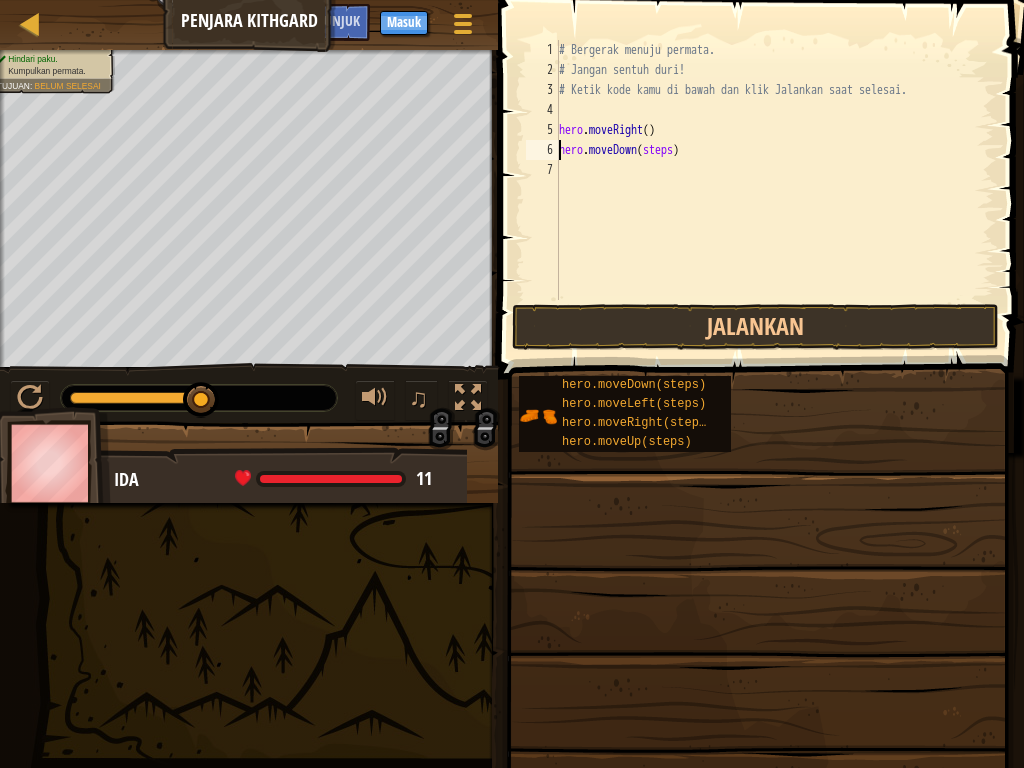 click on "# Bergerak menuju permata. # Jangan sentuh duri! # Ketik kode kamu di bawah dan klik Jalankan saat selesai. hero . moveRight ( ) hero . moveDown ( steps )" at bounding box center [774, 190] 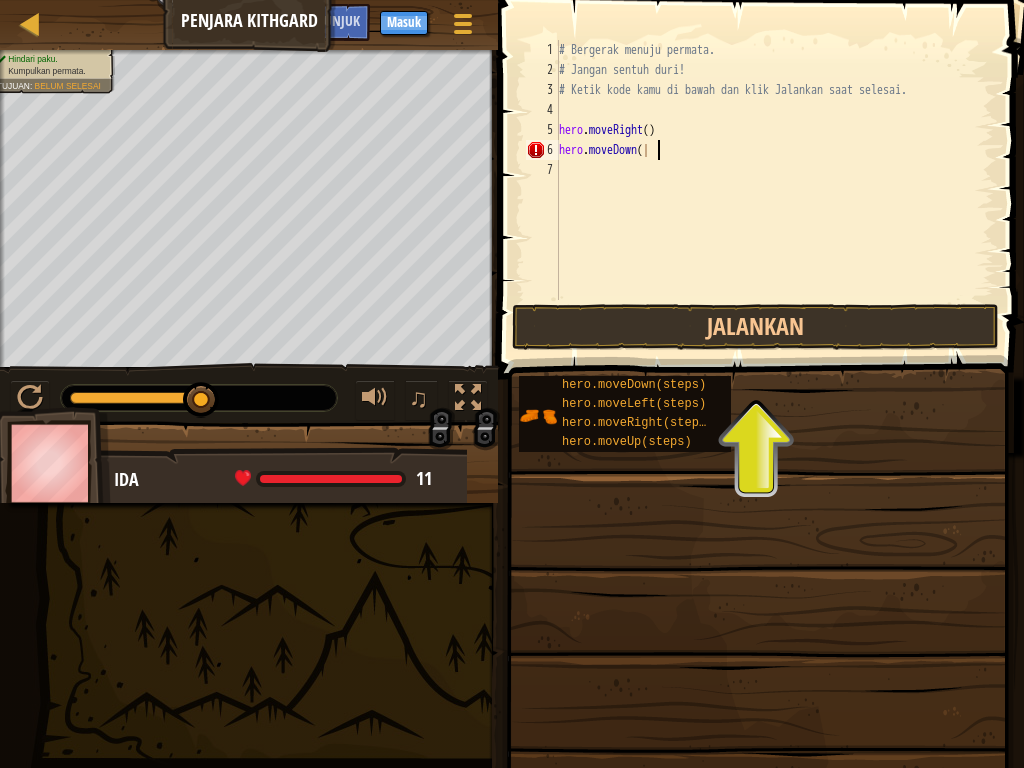 scroll, scrollTop: 9, scrollLeft: 7, axis: both 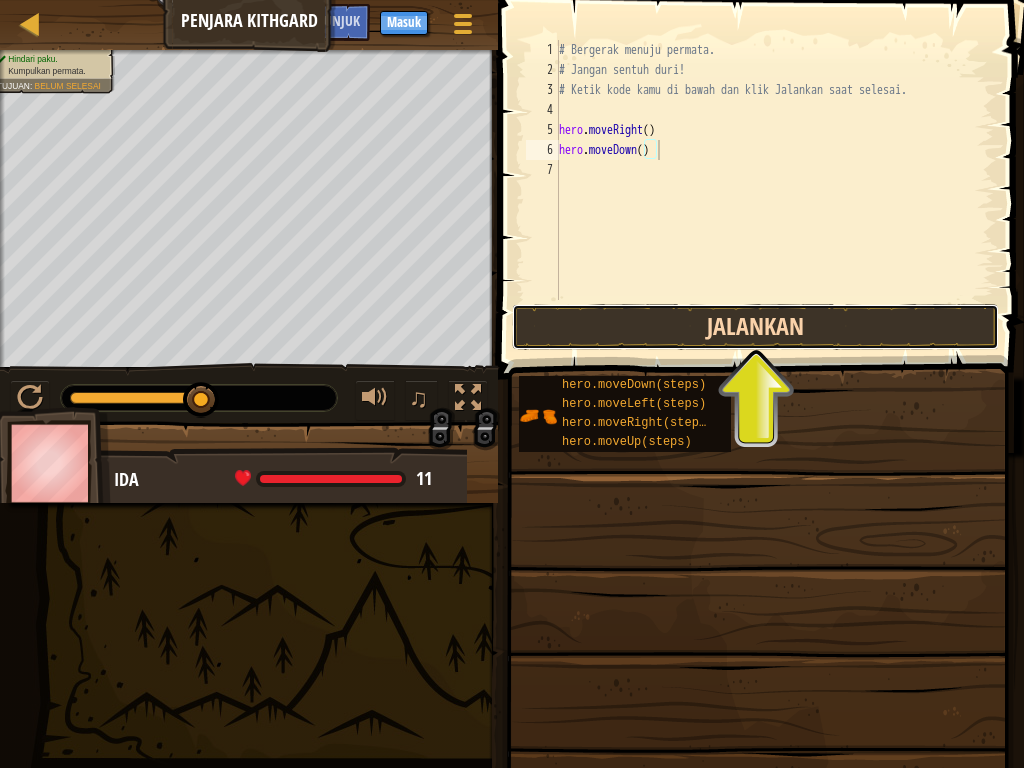 click on "Jalankan" at bounding box center [755, 327] 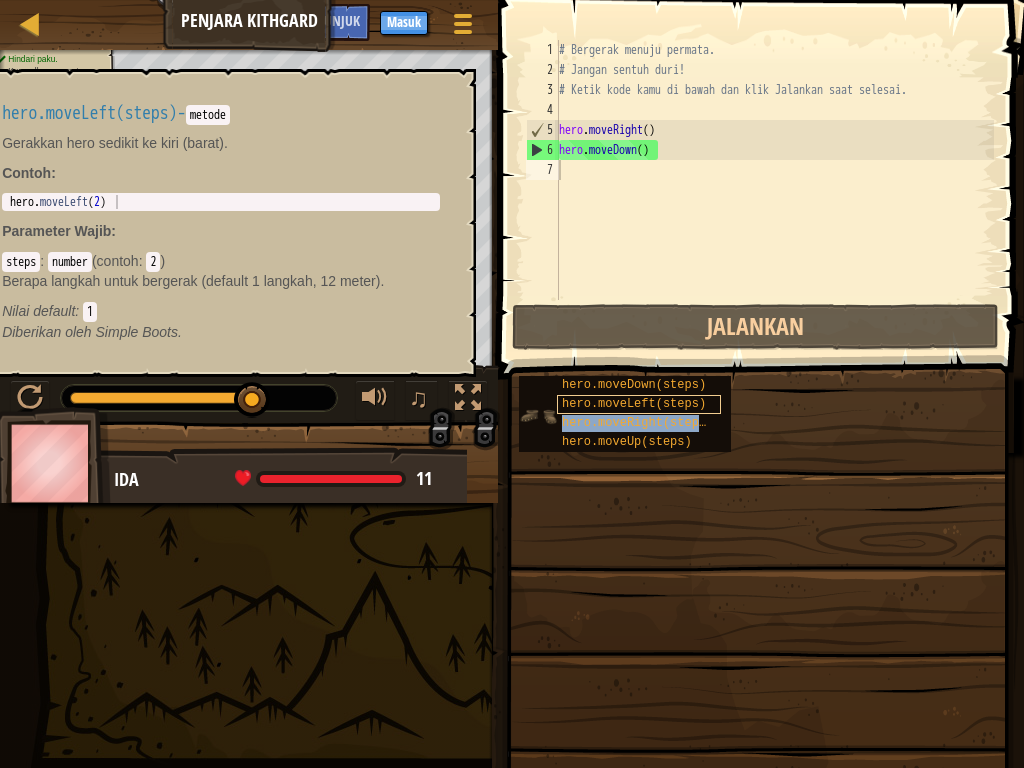 type on "hero.moveDhero.moveRight(steps)own()" 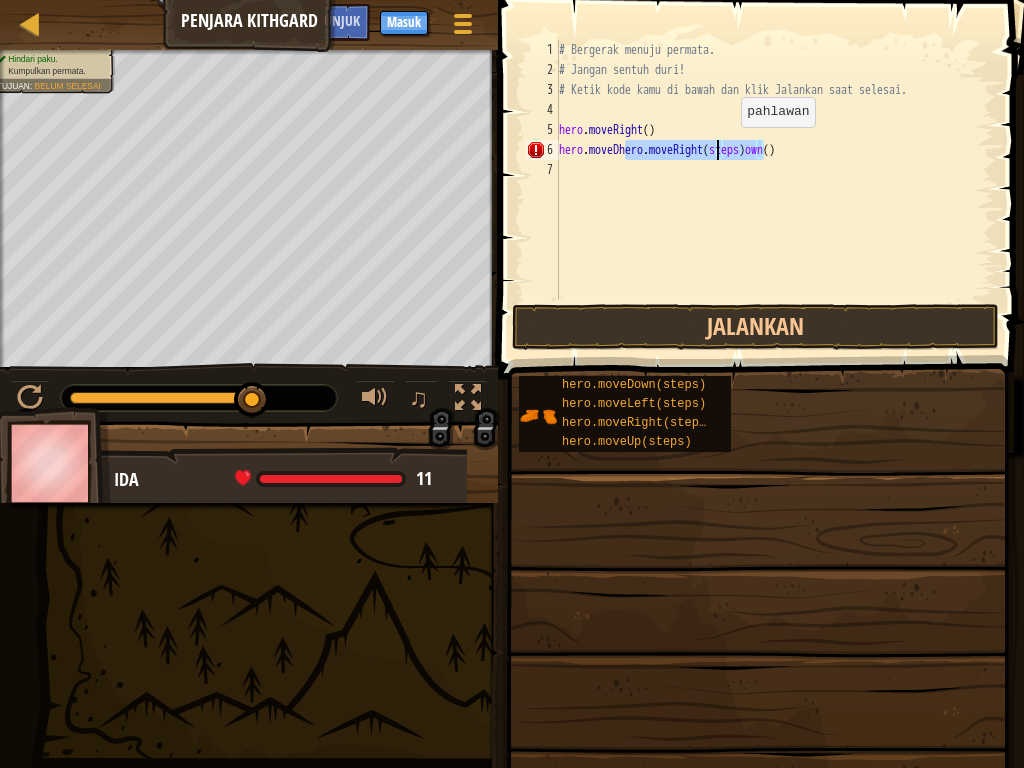 scroll, scrollTop: 9, scrollLeft: 0, axis: vertical 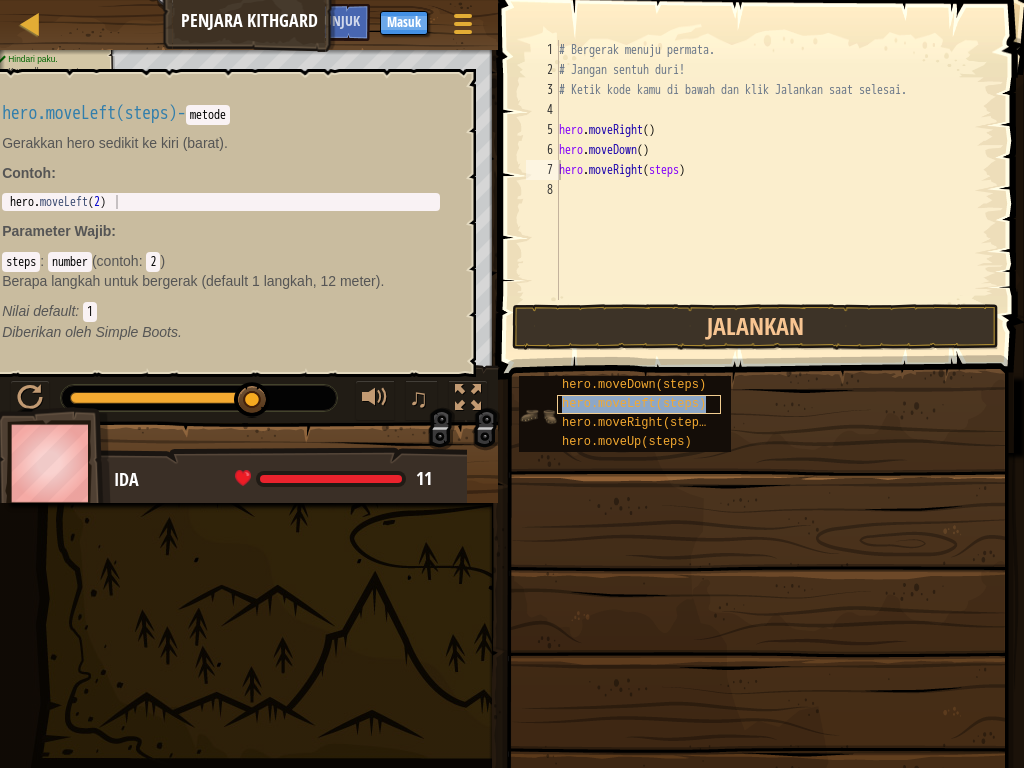 click on "hero.moveLeft(steps)" at bounding box center (634, 404) 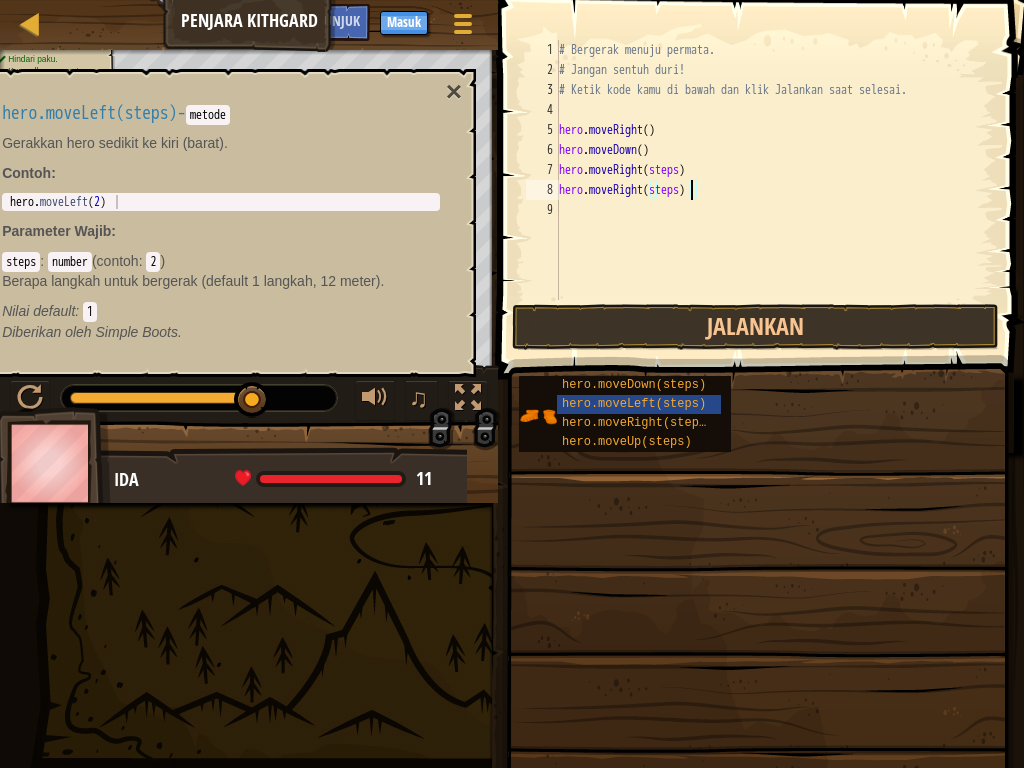 click on "# Bergerak menuju permata. # Jangan sentuh duri! # Ketik kode kamu di bawah dan klik Jalankan saat selesai. hero . moveRight ( ) hero . moveDown ( ) hero . moveRight ( steps ) hero . moveRight ( steps )" at bounding box center (774, 190) 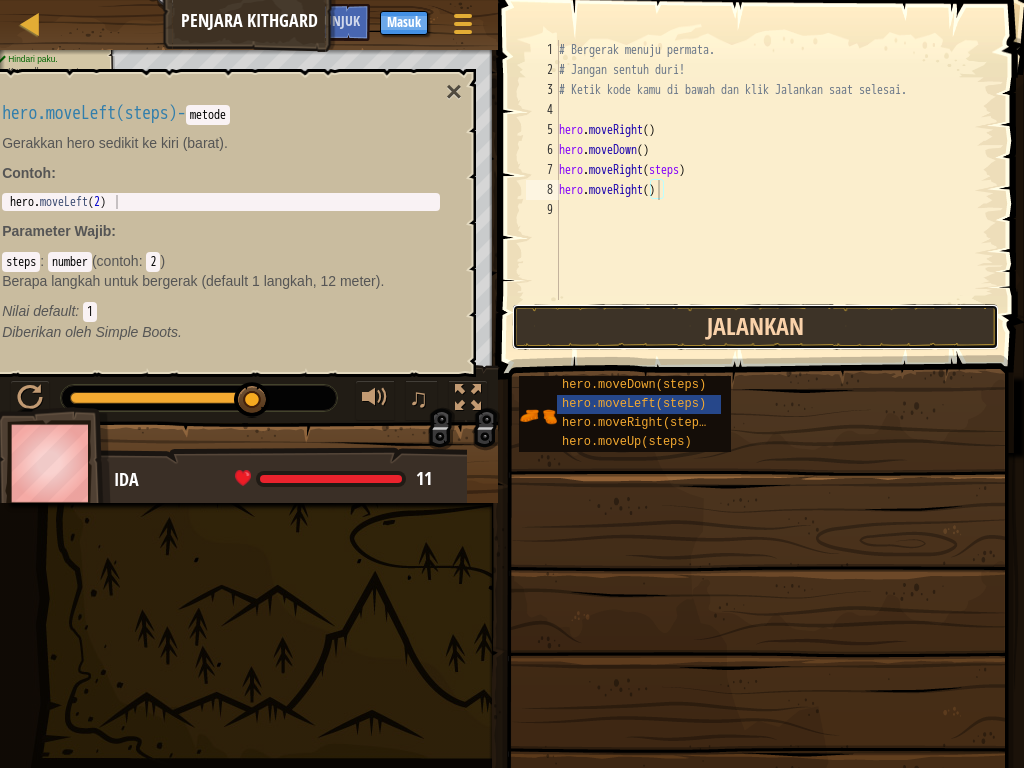 click on "Jalankan" at bounding box center (755, 327) 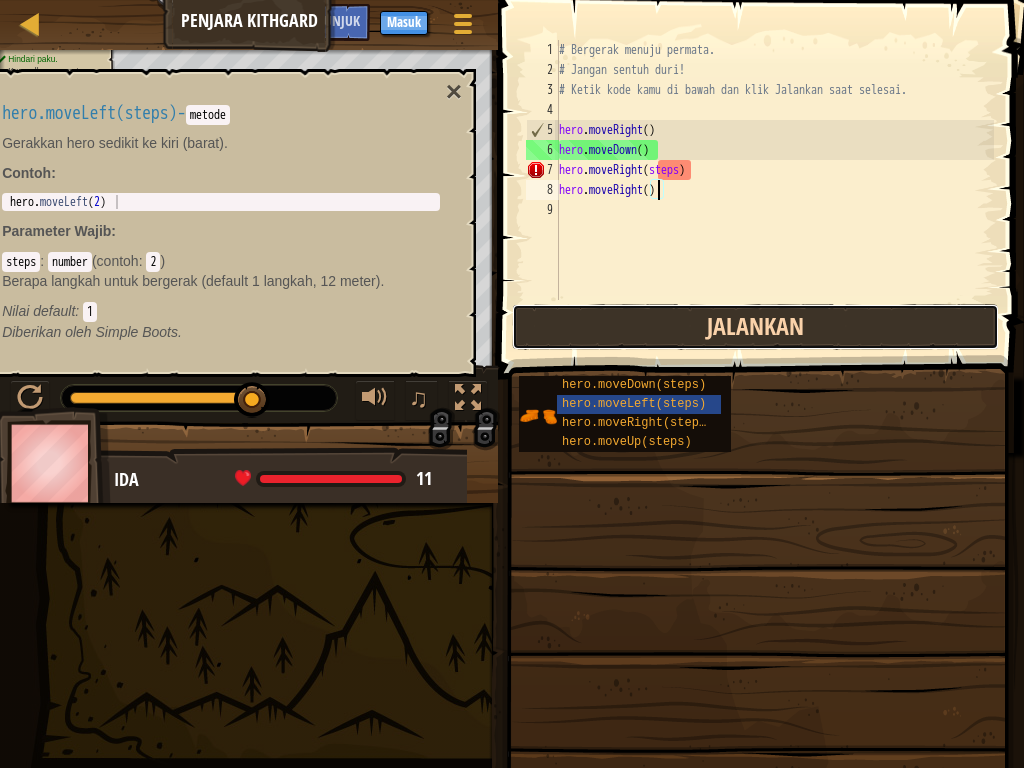 click on "Jalankan" at bounding box center (755, 327) 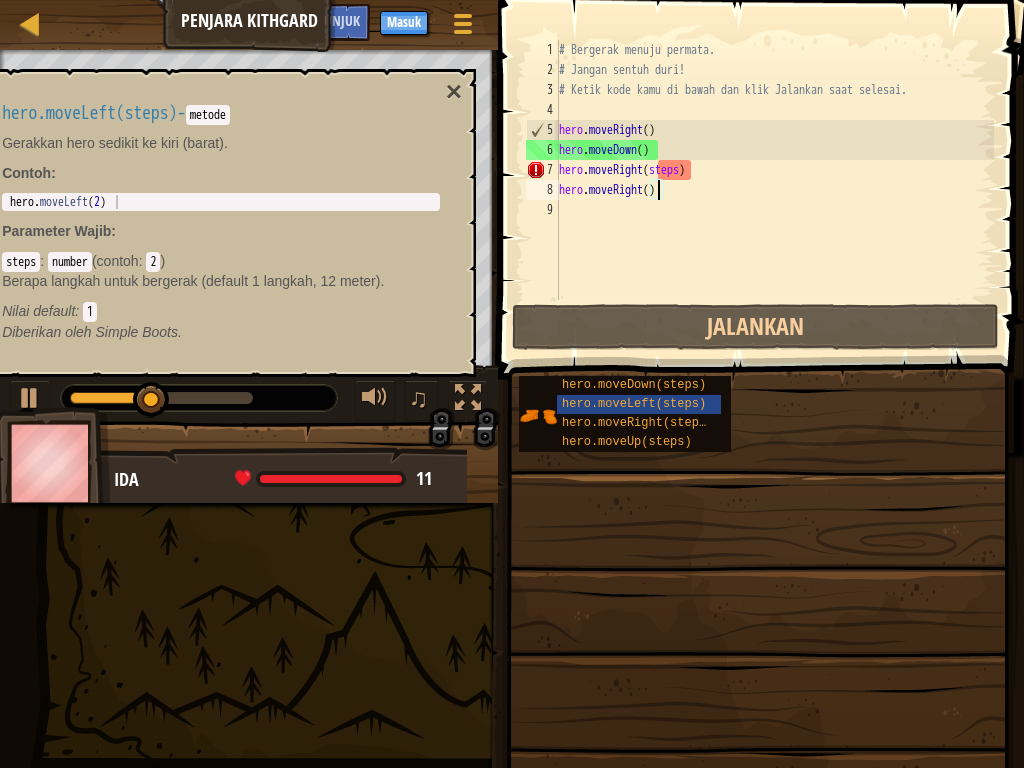 click on "# Bergerak menuju permata. # Jangan sentuh duri! # Ketik kode kamu di bawah dan klik Jalankan saat selesai. hero . moveRight ( ) hero . moveDown ( ) hero . moveRight ( steps ) hero . moveRight ( )" at bounding box center (774, 190) 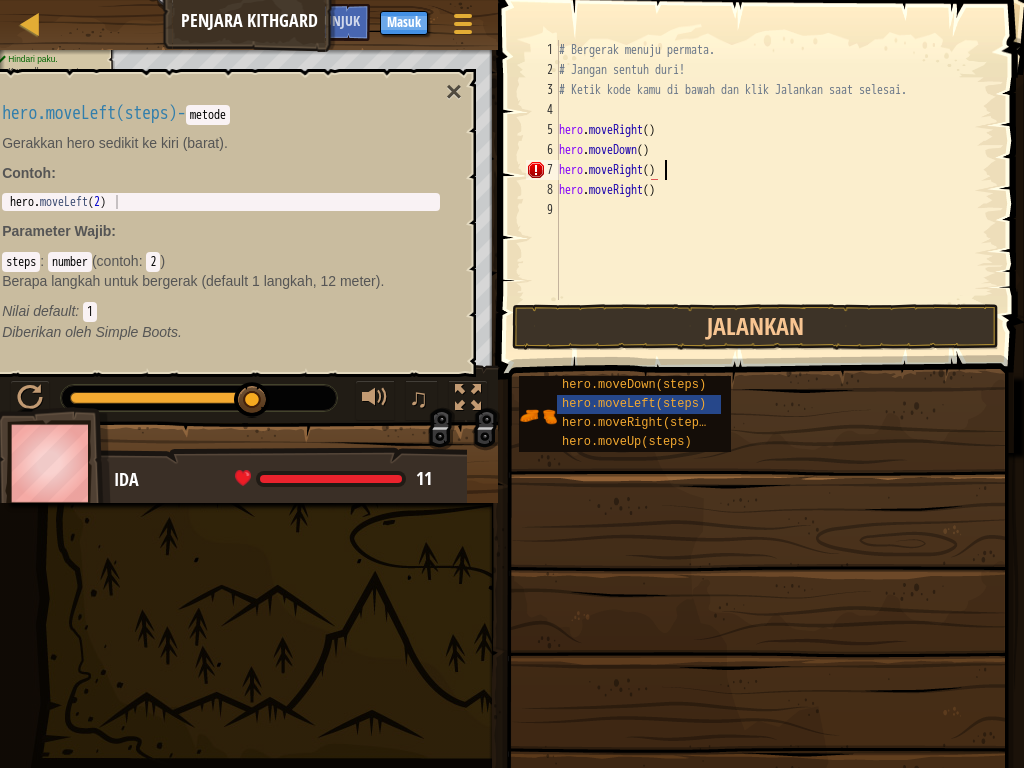 scroll, scrollTop: 9, scrollLeft: 8, axis: both 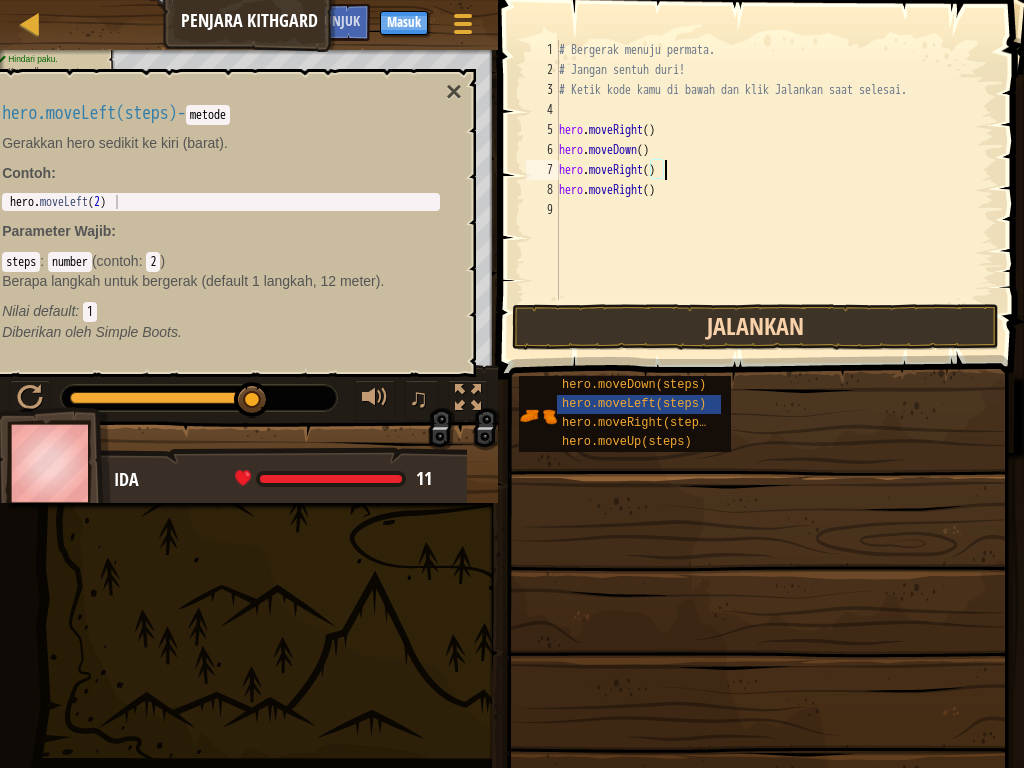 type on "hero.moveRight()" 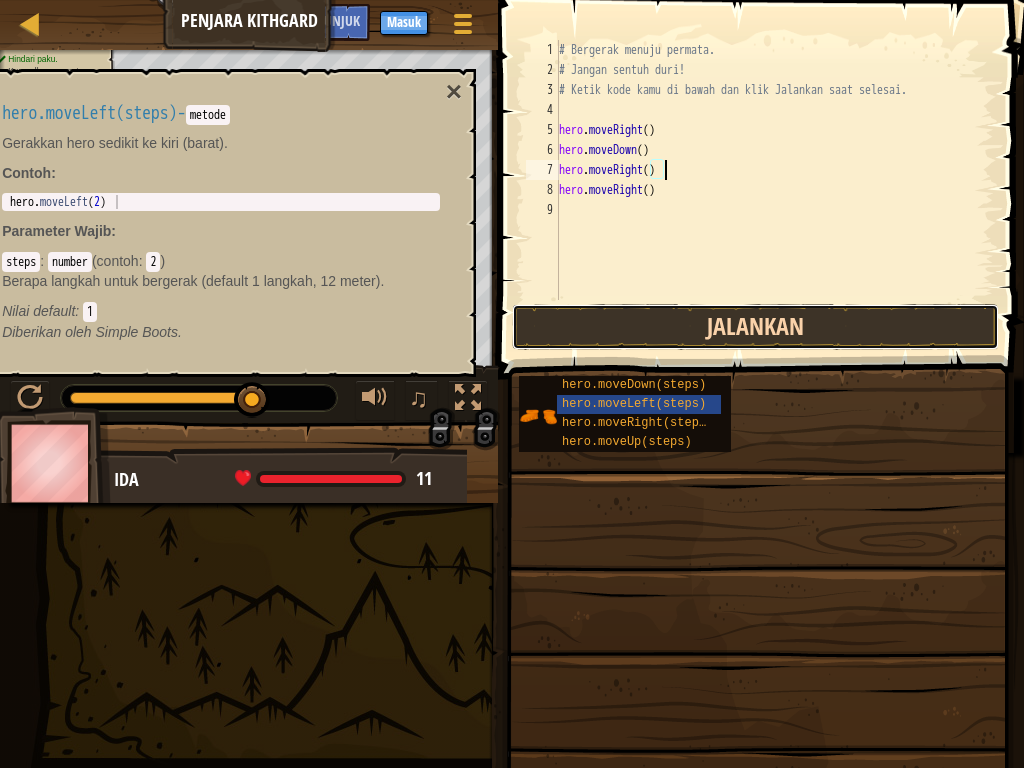 click on "Jalankan" at bounding box center [755, 327] 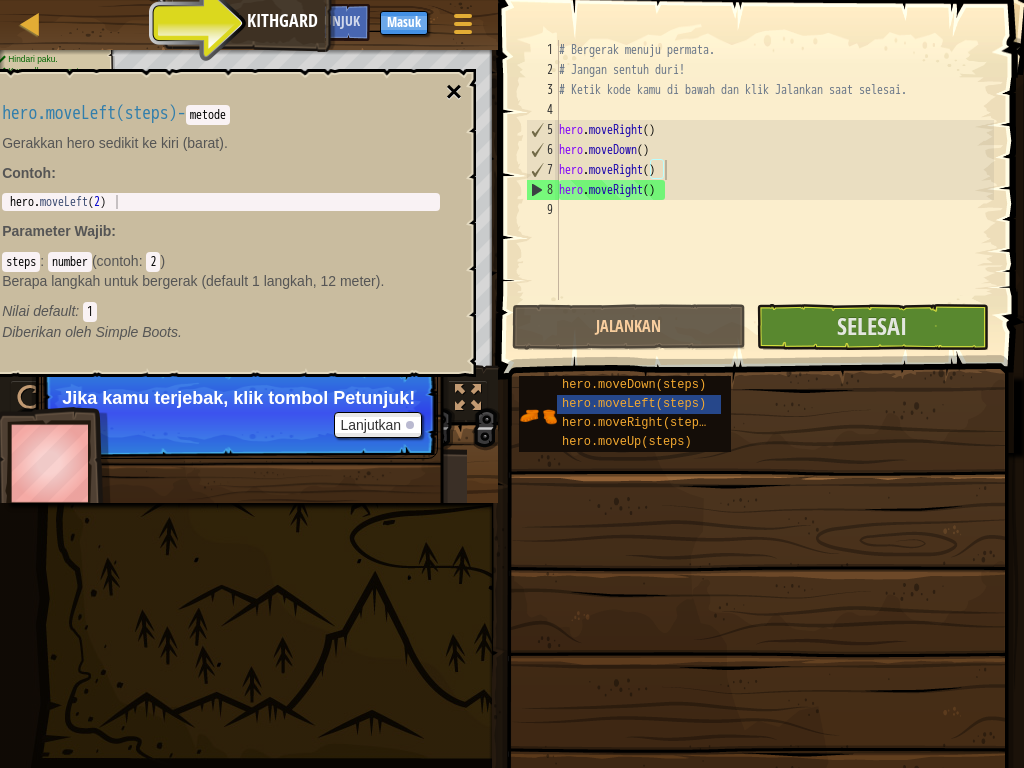 click on "×" at bounding box center (454, 92) 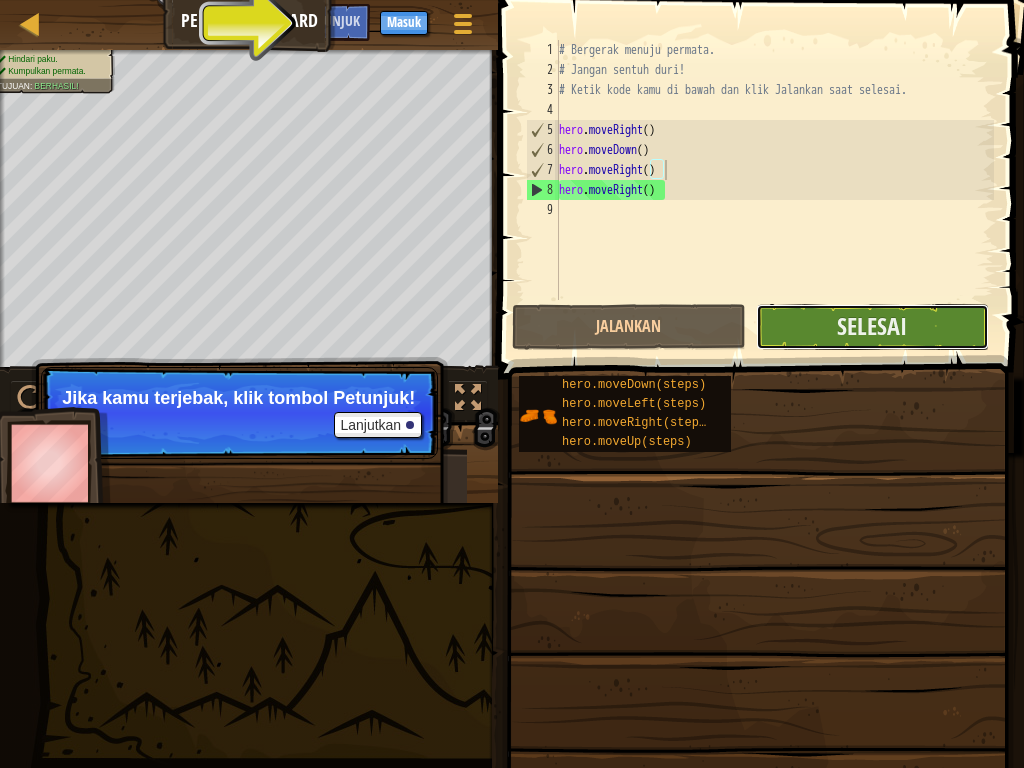 click on "Selesai" at bounding box center [872, 327] 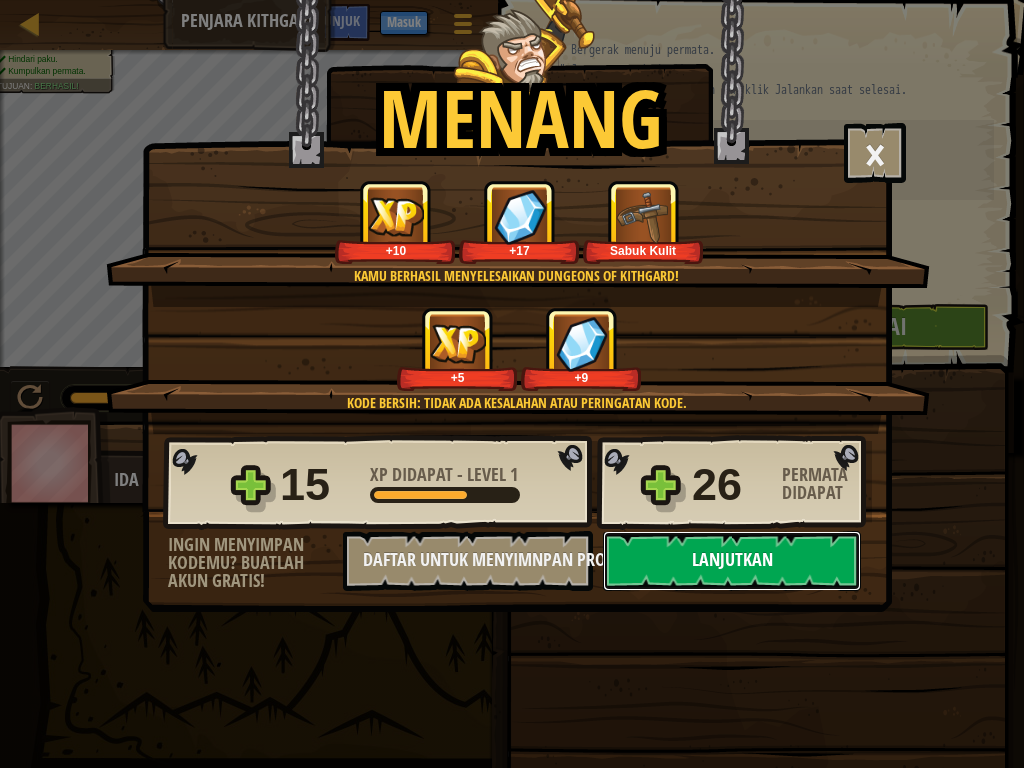 click on "Lanjutkan" at bounding box center (732, 561) 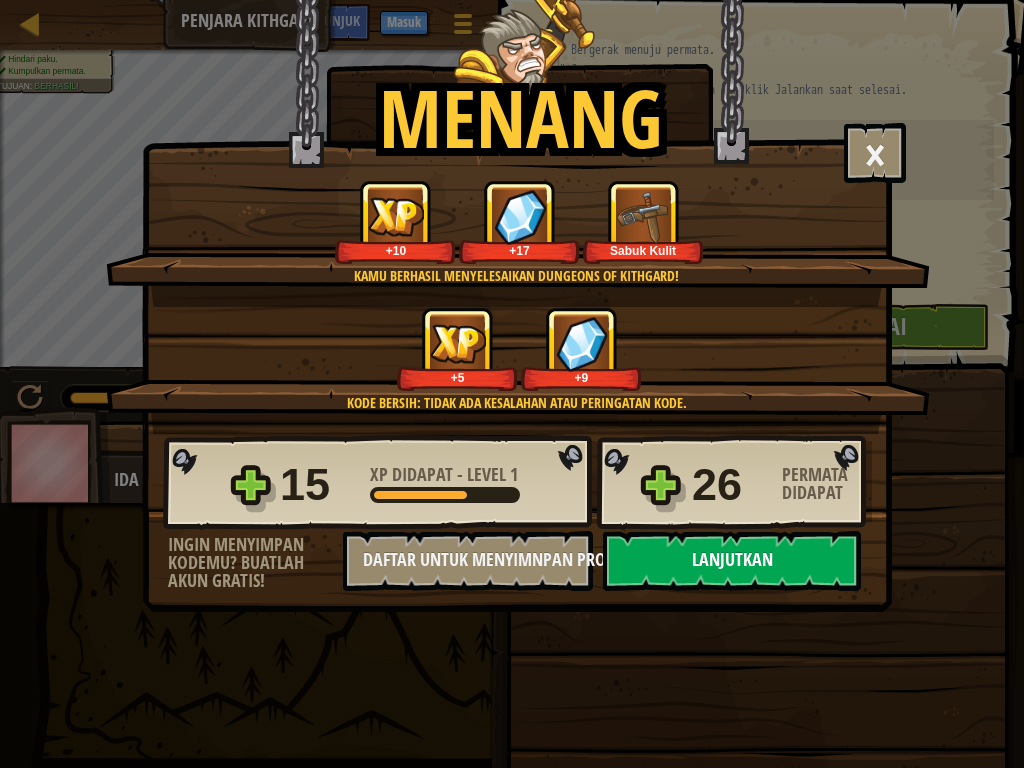 select on "id" 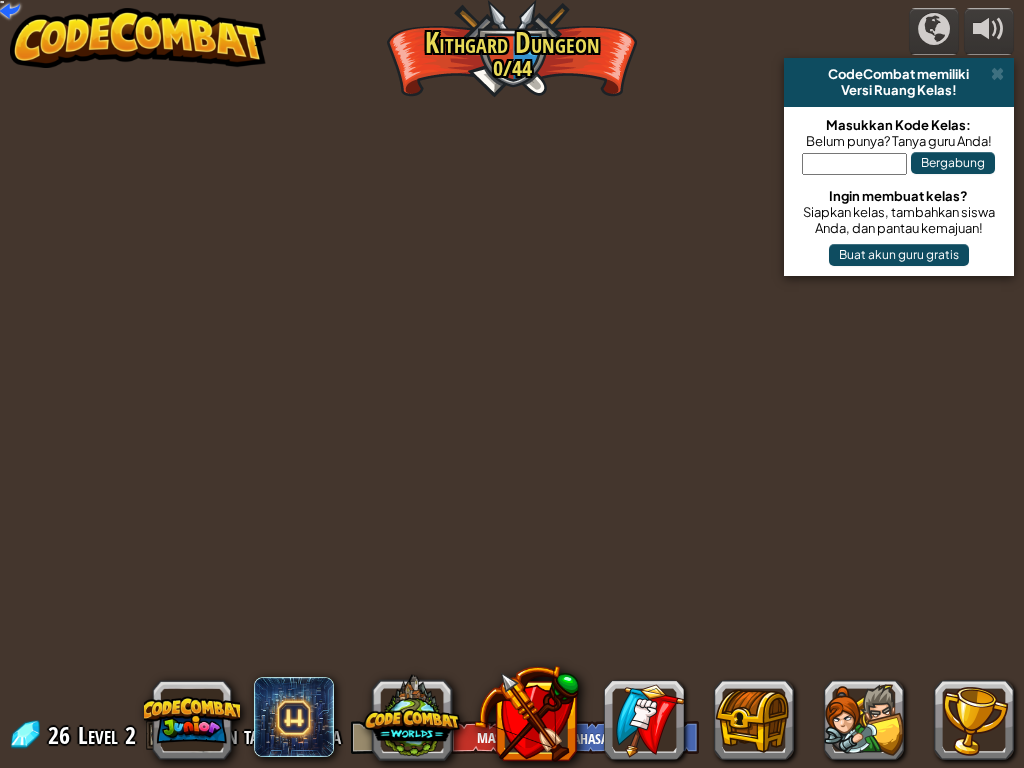 select on "id" 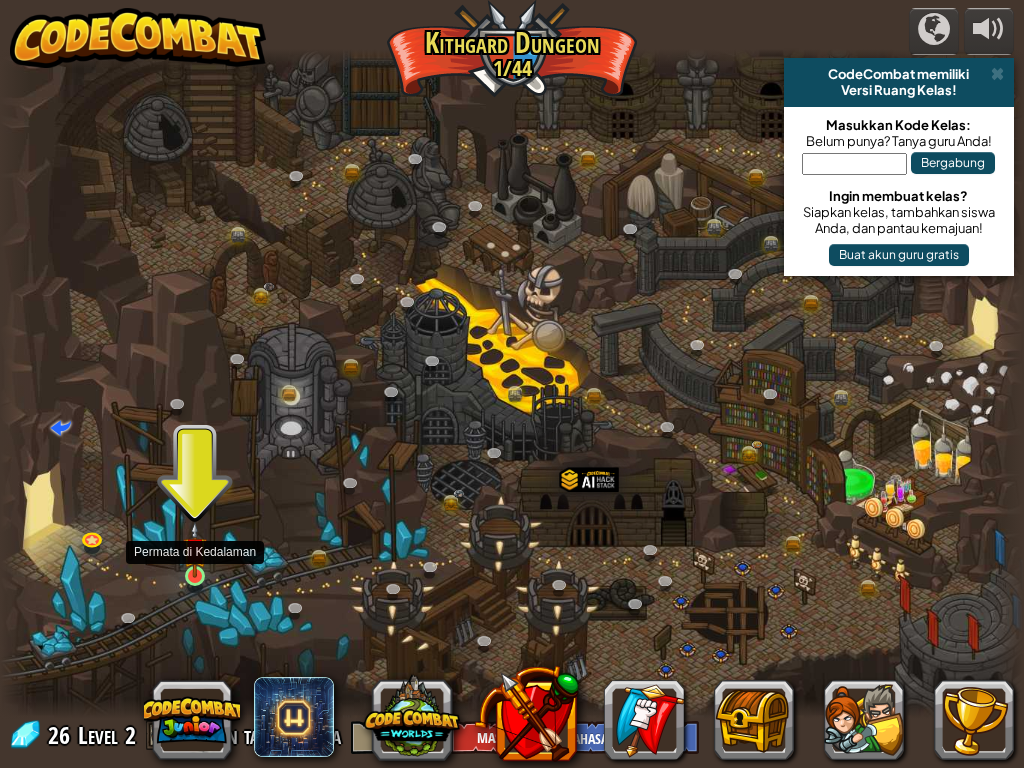 click at bounding box center [195, 549] 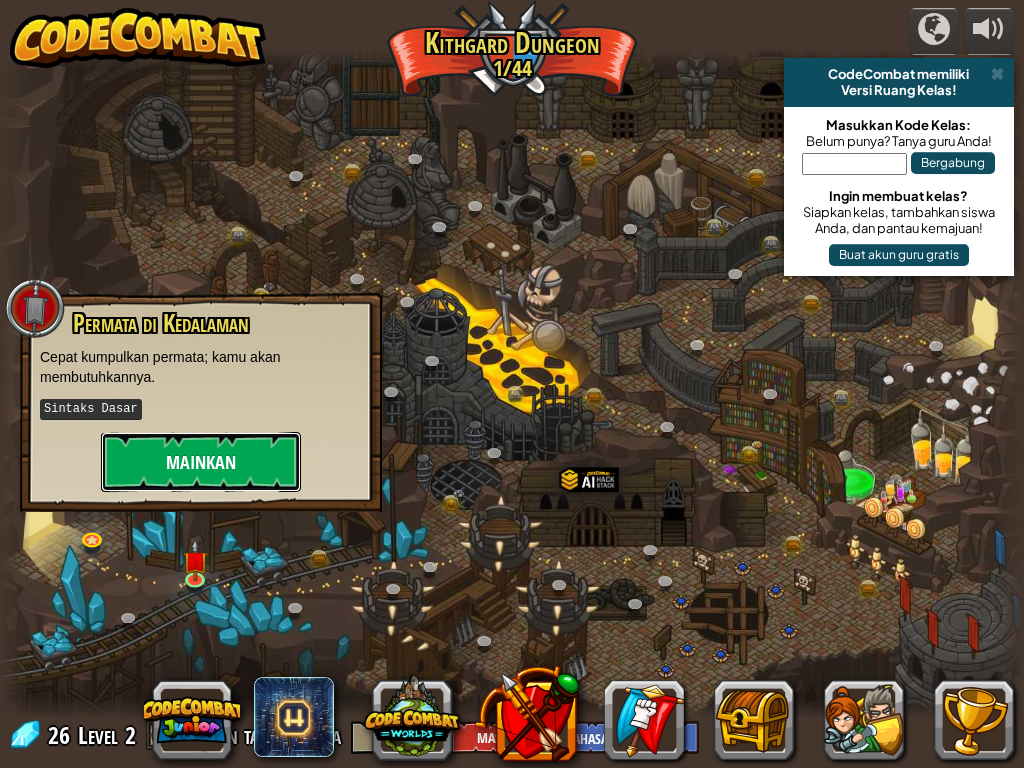 click on "Mainkan" at bounding box center [201, 462] 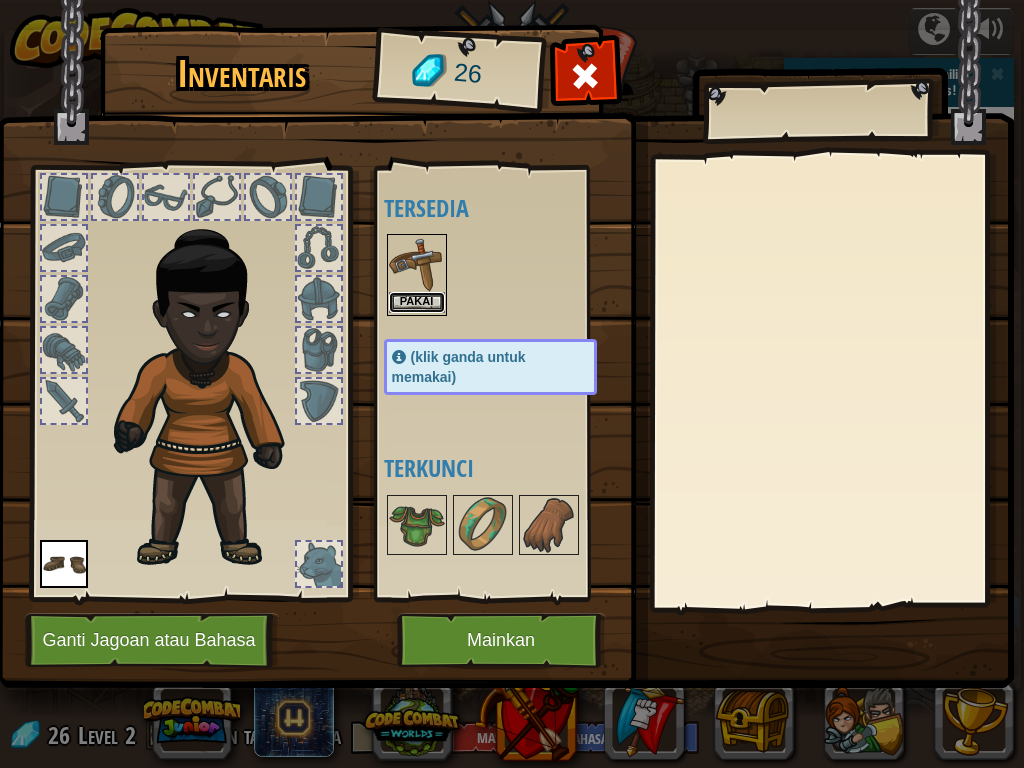 click on "Pakai" at bounding box center (417, 302) 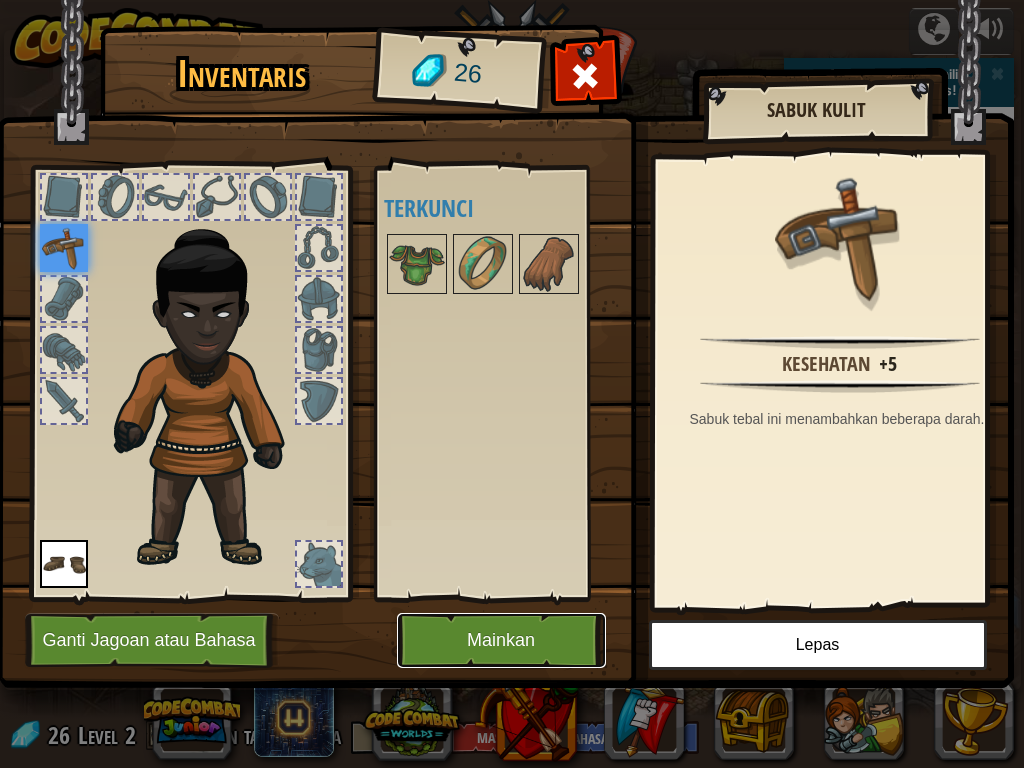 click on "Mainkan" at bounding box center [501, 640] 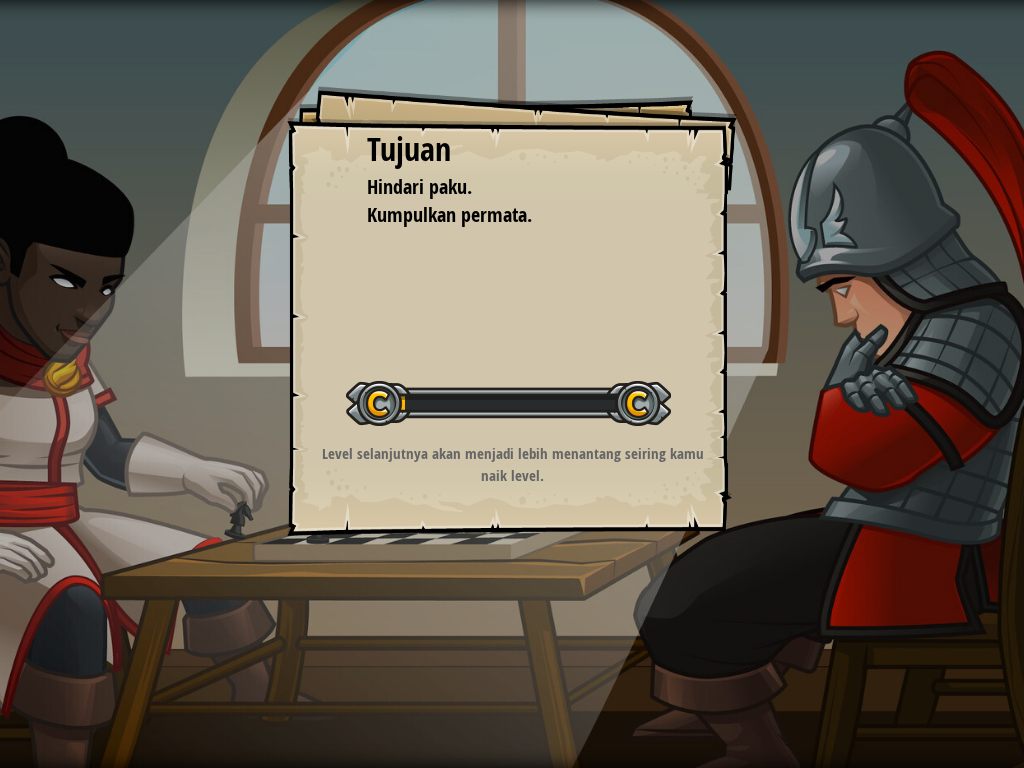 click on "Tujuan Hindari paku. Kumpulkan permata. Memulai Level Kesalahan memuat dari server. Coba segarkan halaman. Kamu butuh berlangganan untuk memainkan level ini. Berlangganan Kamu butuh bergabung dengan sebuah kursus untuk memainkan level ini. Kembali ke kursusku Tanyakan gurumu untuk memberikan lisensi ke kamu supaya kamu dapat melanjutkan bermain CodeCombat! Kembali ke kursusku Level ini terkunci. Kembali ke kursusku Level selanjutnya akan menjadi lebih menantang seiring kamu naik level." at bounding box center (512, 311) 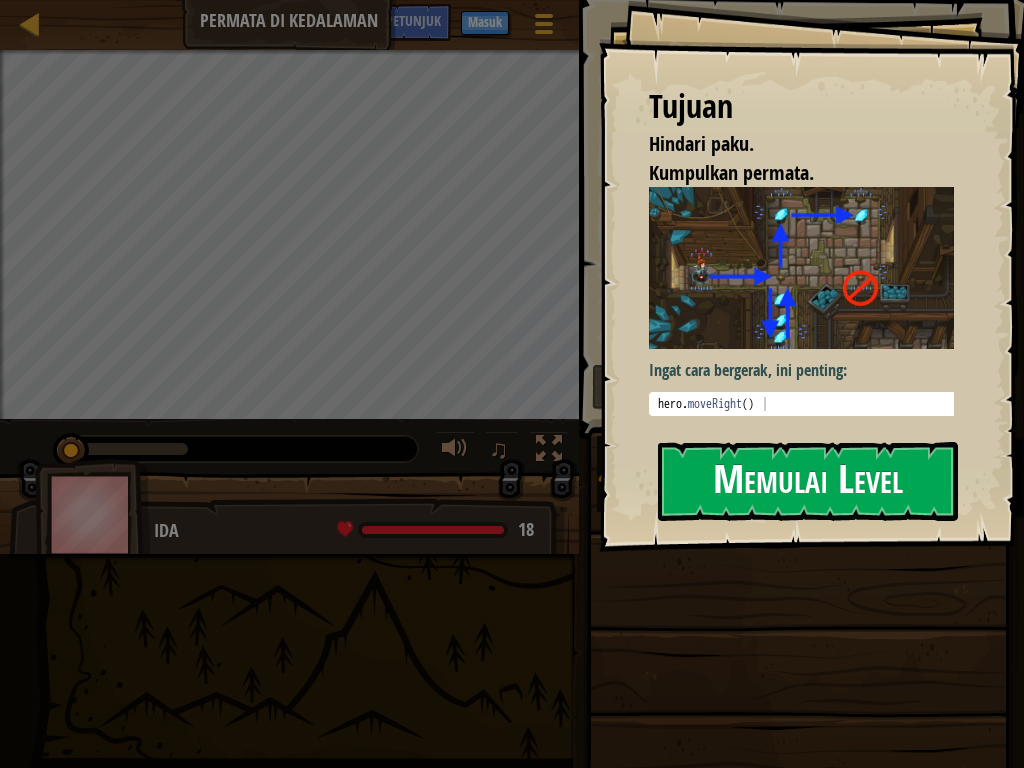 drag, startPoint x: 748, startPoint y: 458, endPoint x: 745, endPoint y: 477, distance: 19.235384 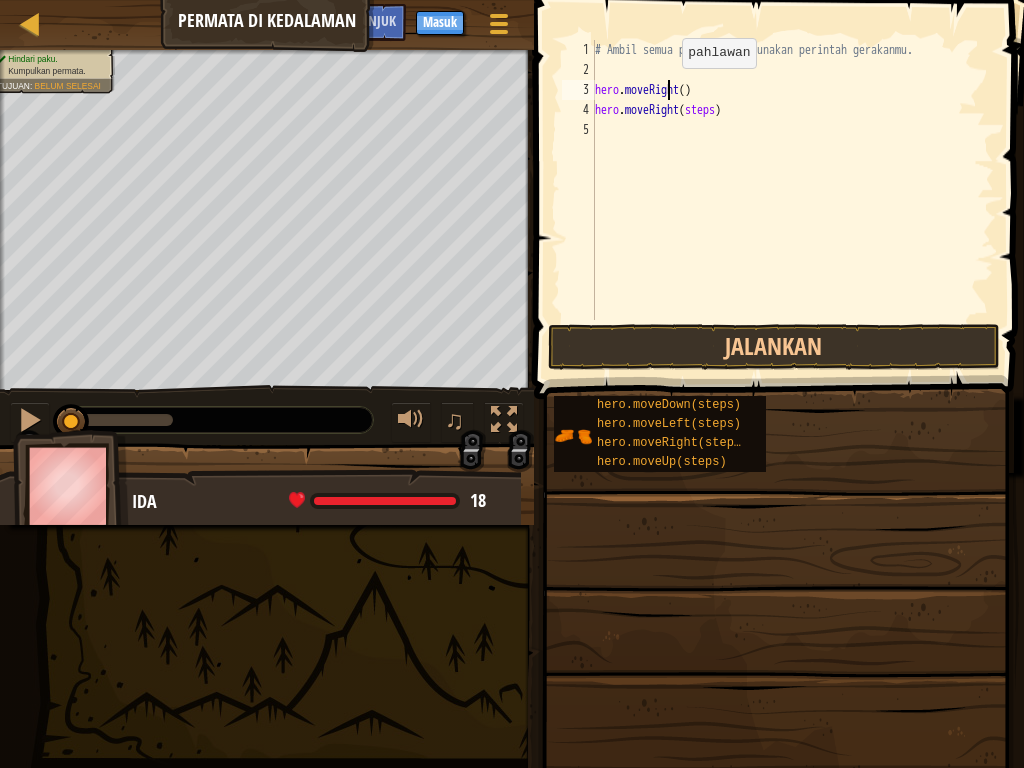 click on "# Ambil semua permata menggunakan perintah gerakanmu. hero . moveRight ( ) hero . moveRight ( steps )" at bounding box center (792, 200) 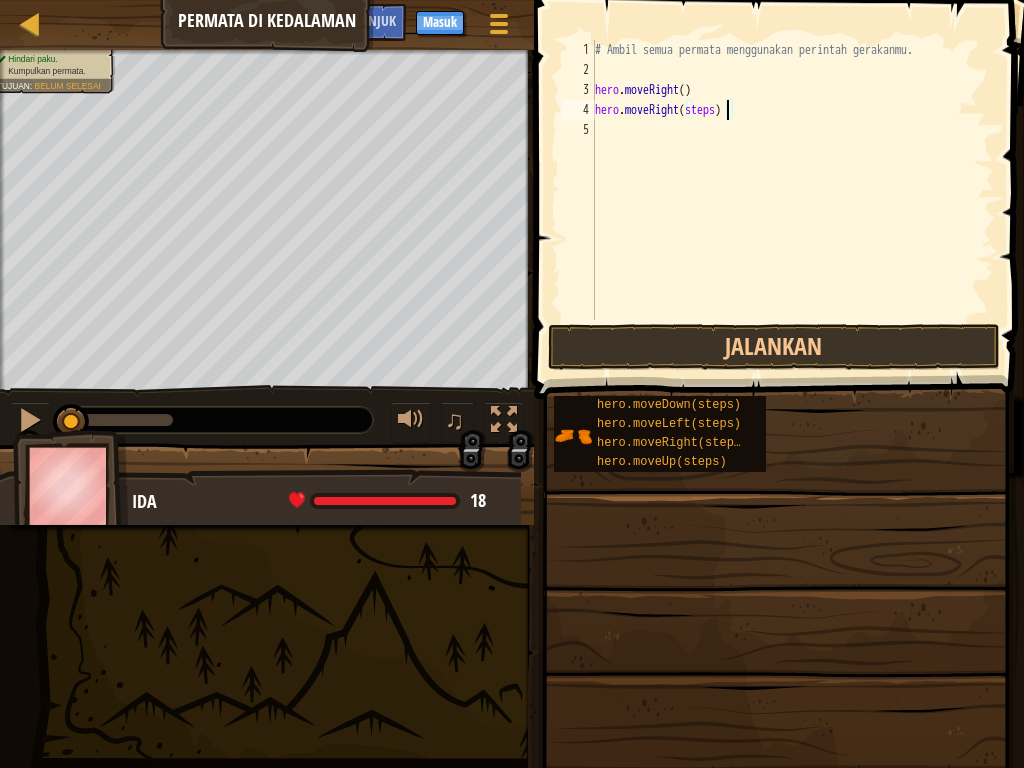 click on "# Ambil semua permata menggunakan perintah gerakanmu. hero . moveRight ( ) hero . moveRight ( steps )" at bounding box center (792, 200) 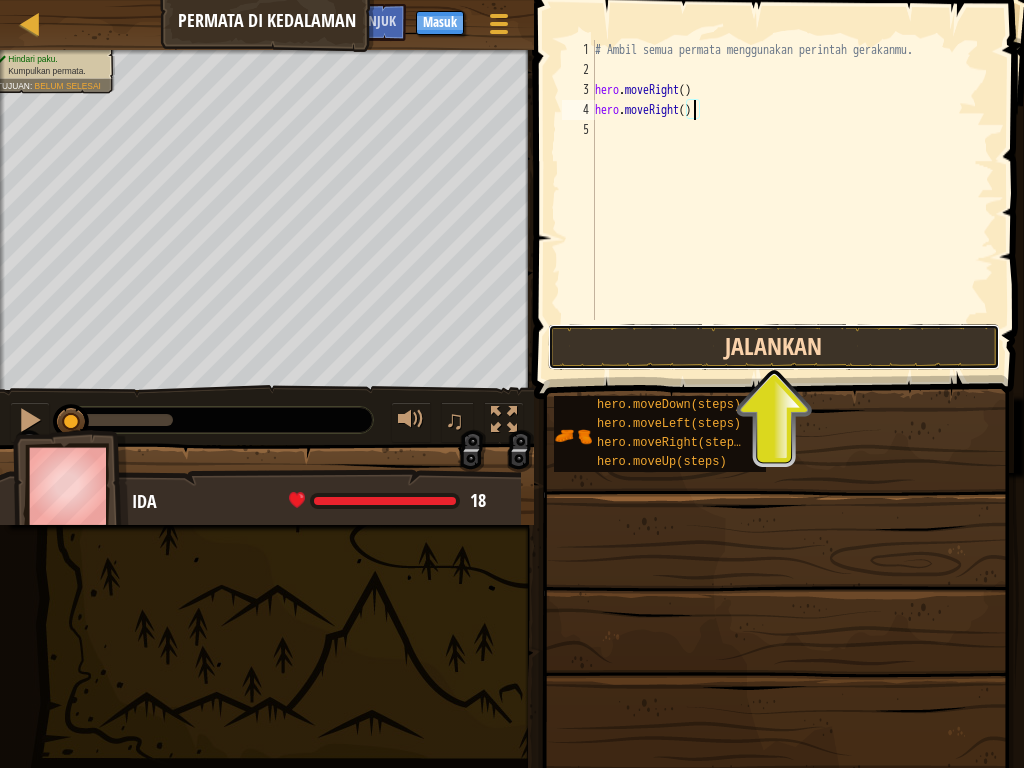 click on "Jalankan" at bounding box center (774, 347) 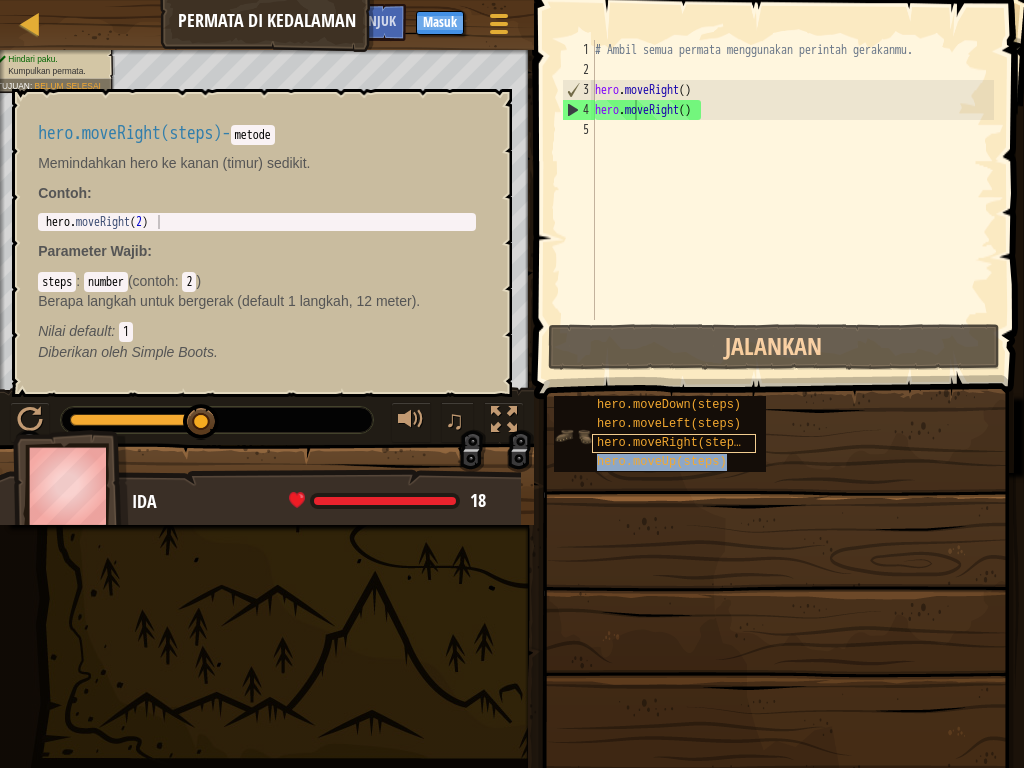 type on "hero.mhero.moveUp(steps)oveRight()" 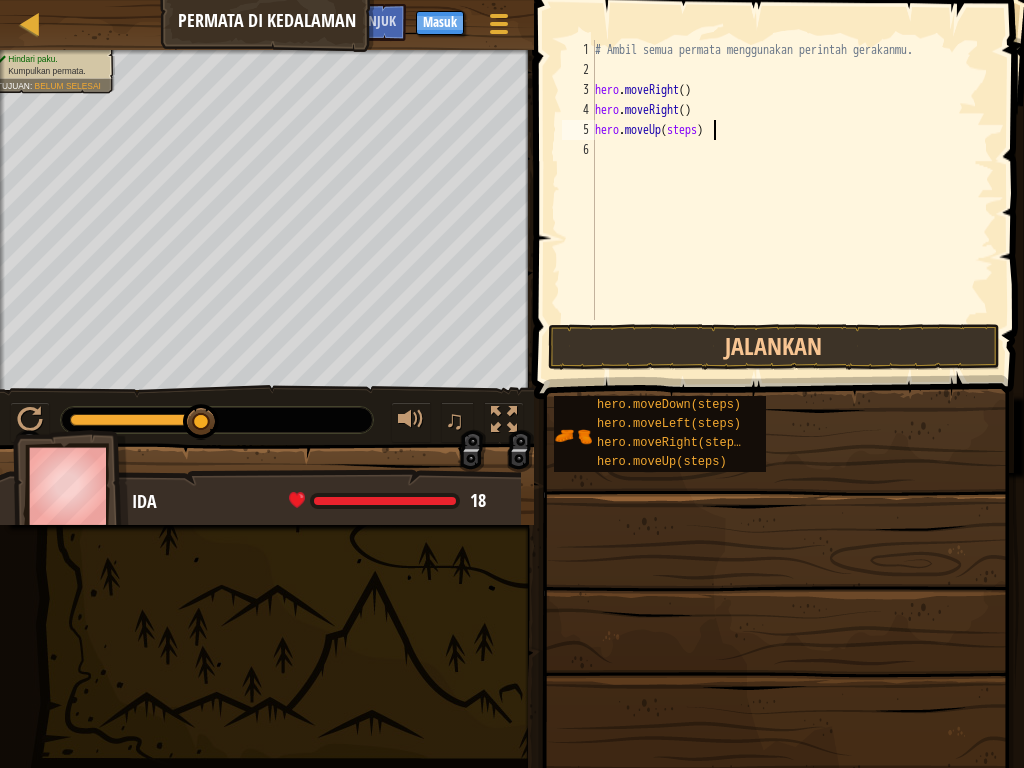 click on "# Ambil semua permata menggunakan perintah gerakanmu. hero . moveRight ( ) hero . moveRight ( ) hero . moveUp ( steps )" at bounding box center (792, 200) 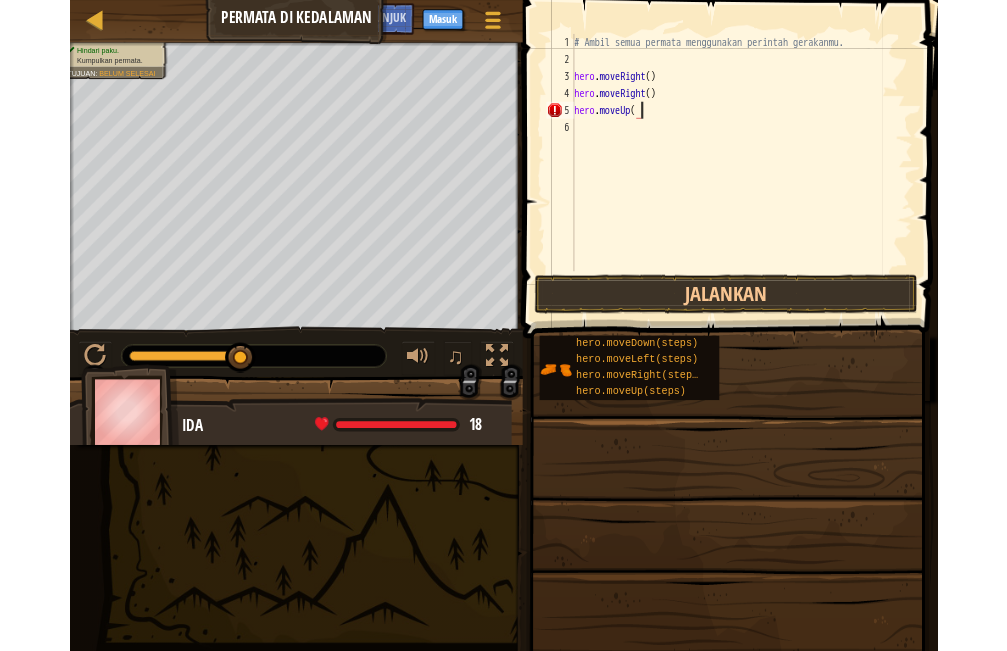 scroll, scrollTop: 9, scrollLeft: 6, axis: both 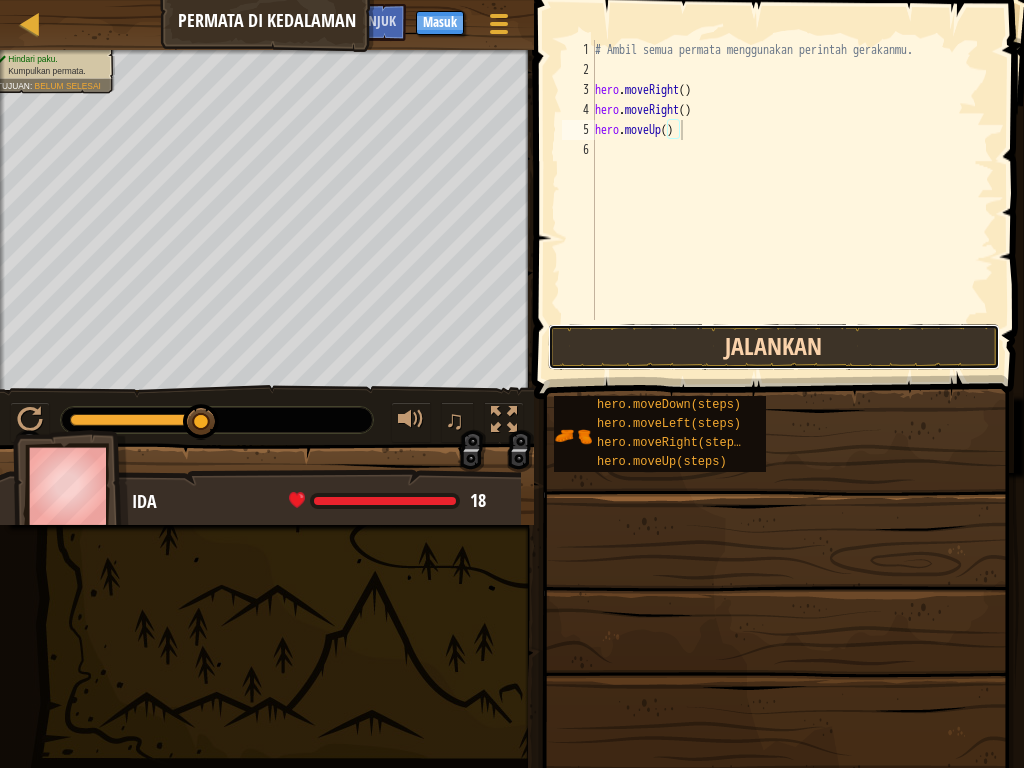 click on "Jalankan" at bounding box center [774, 347] 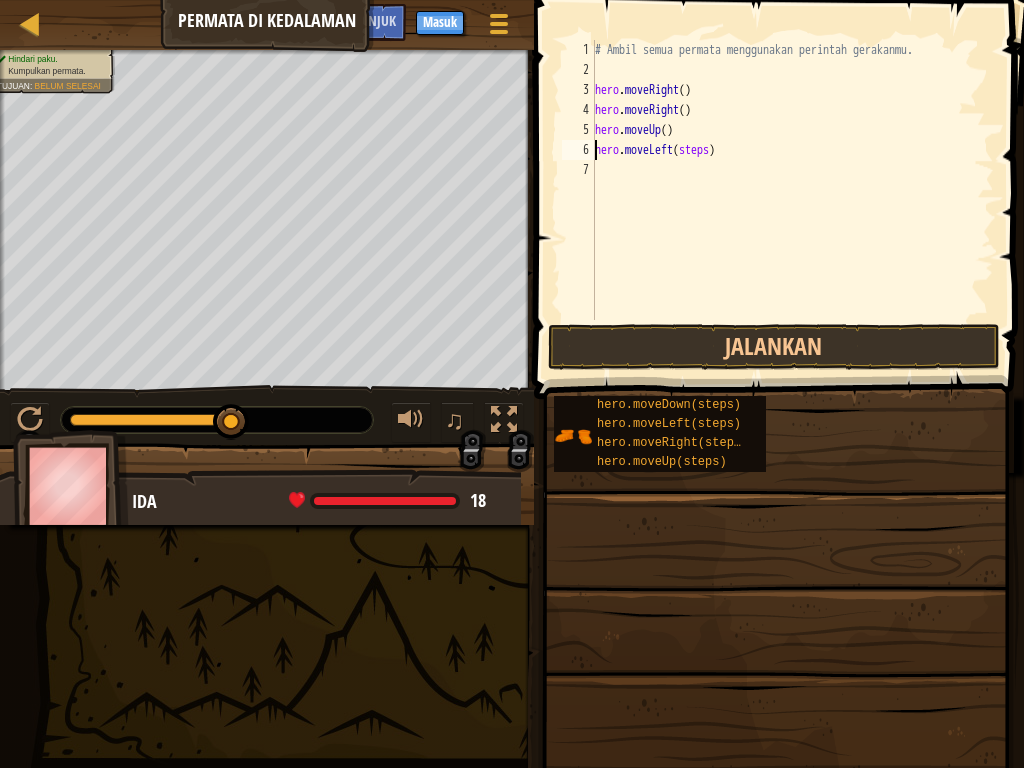 drag, startPoint x: 723, startPoint y: 151, endPoint x: 710, endPoint y: 157, distance: 14.3178215 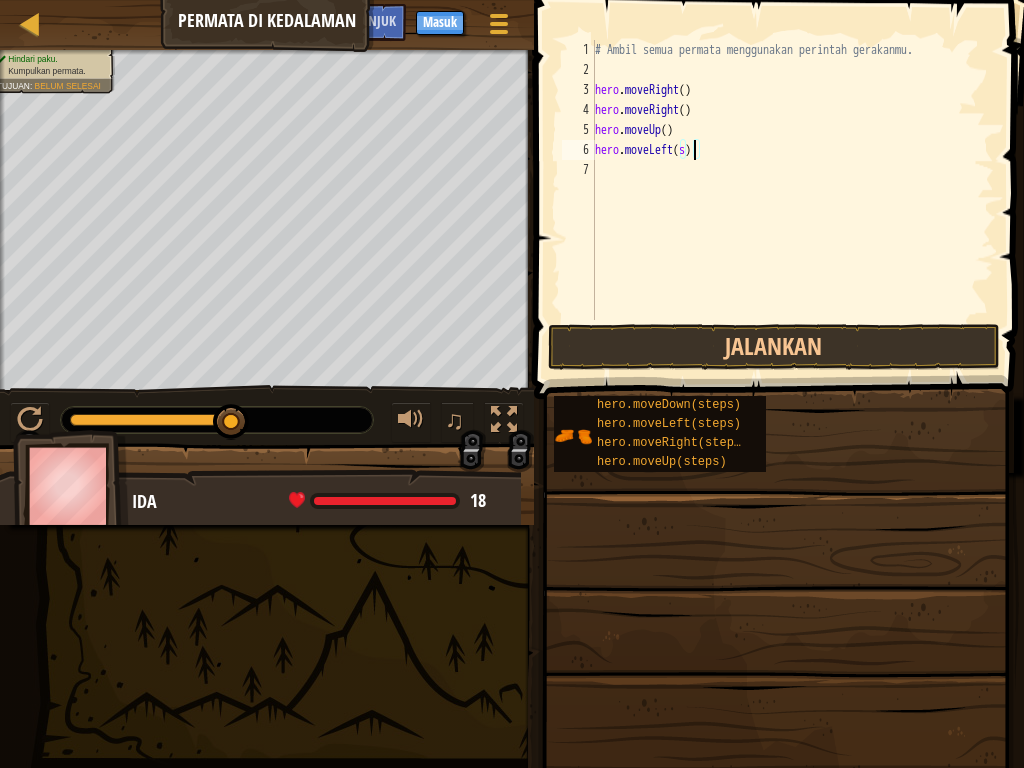 type on "hero.moveLeft()" 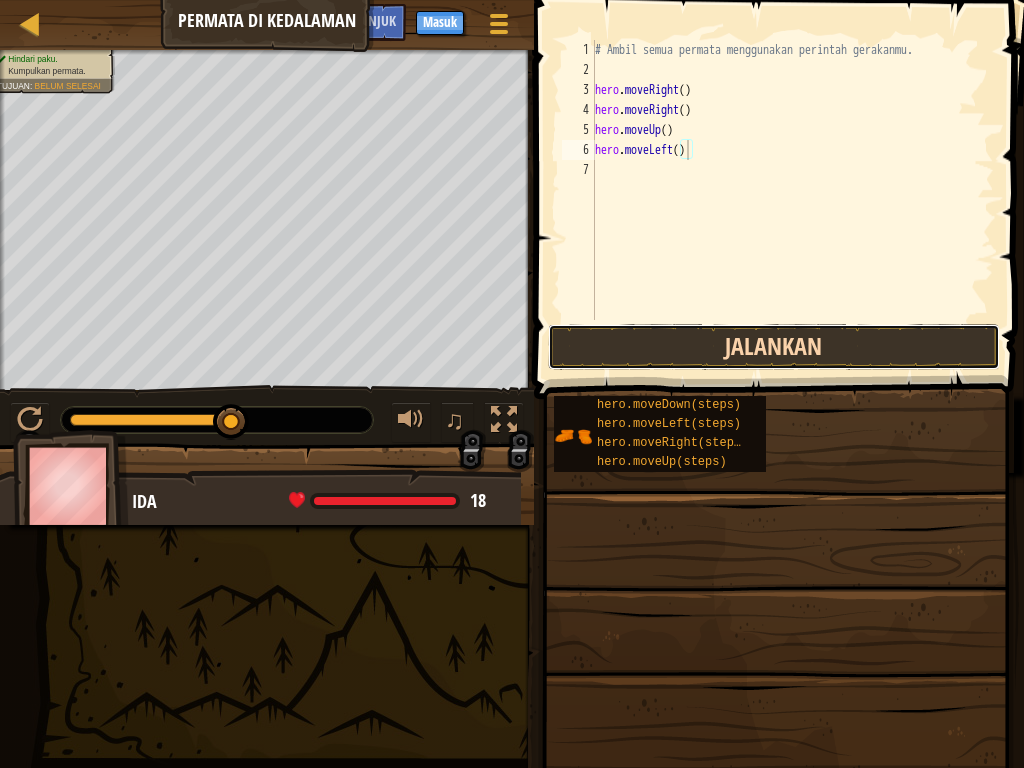 click on "Jalankan" at bounding box center (774, 347) 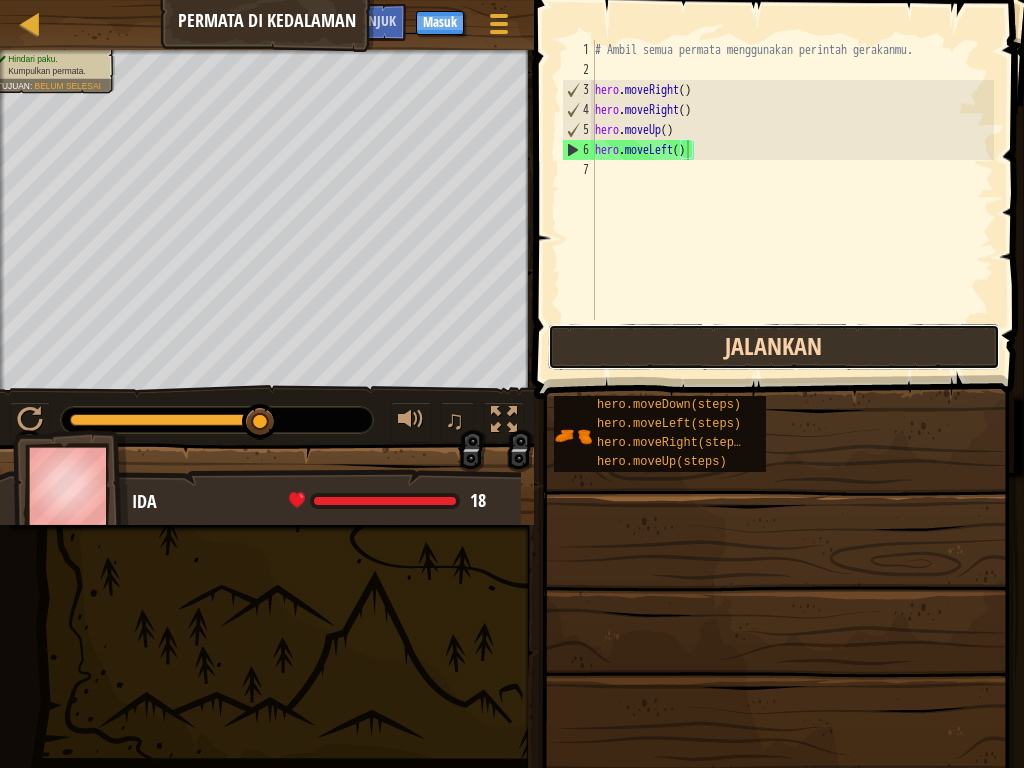click on "Jalankan" at bounding box center (774, 347) 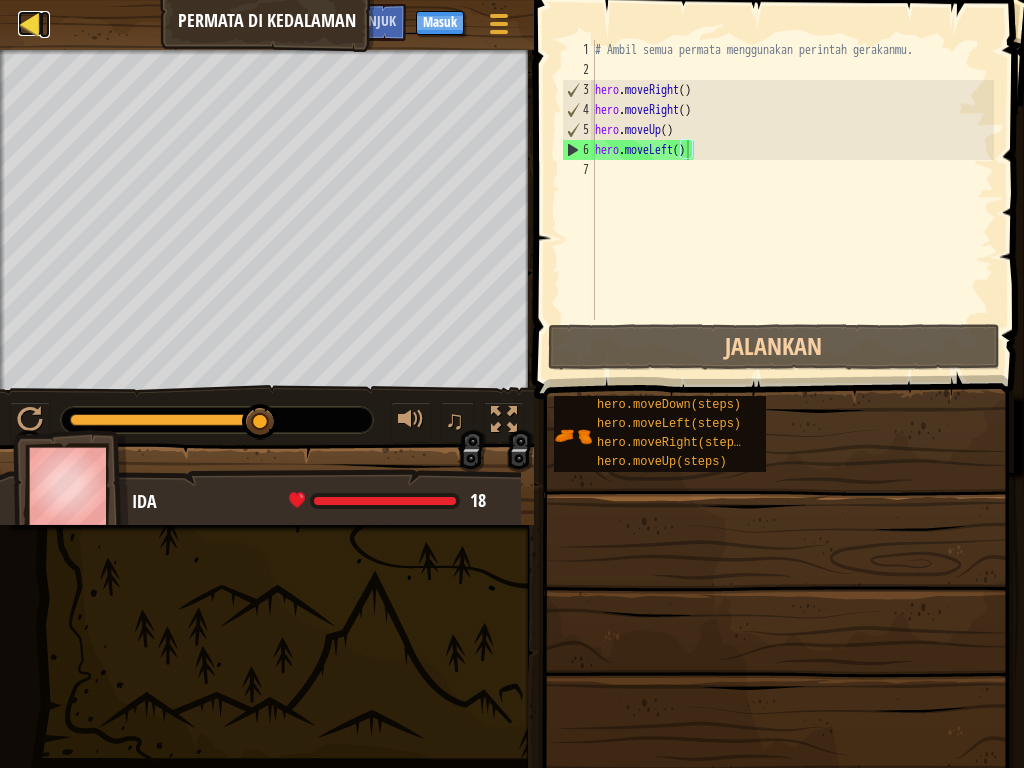 click at bounding box center (30, 23) 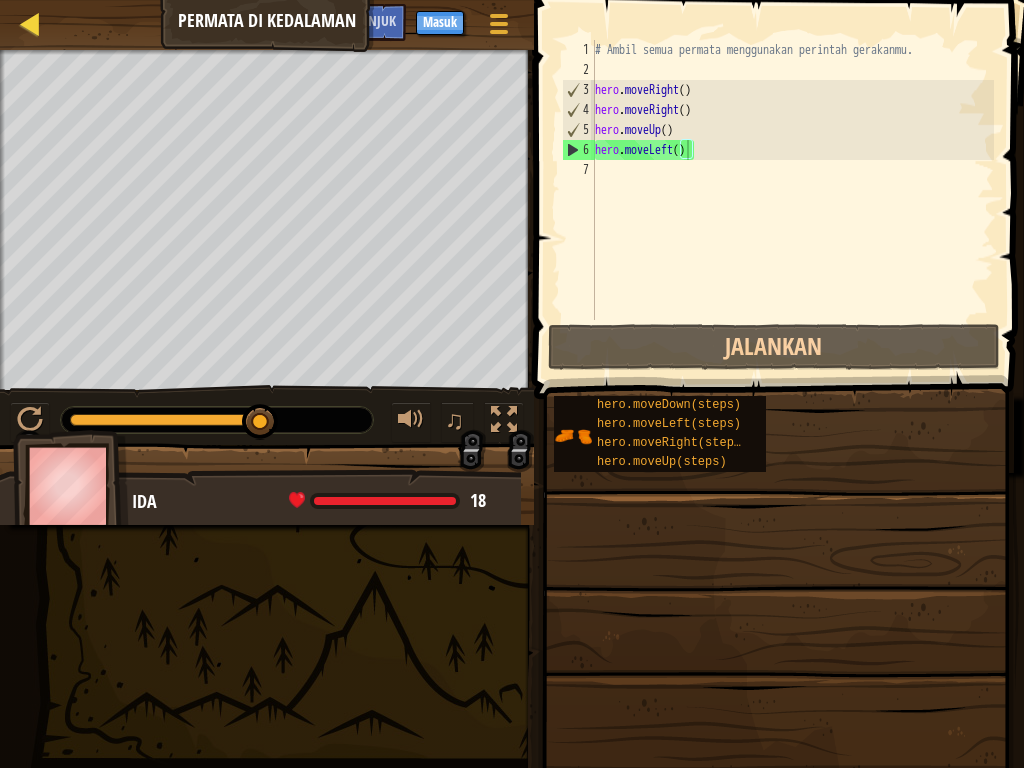 select on "id" 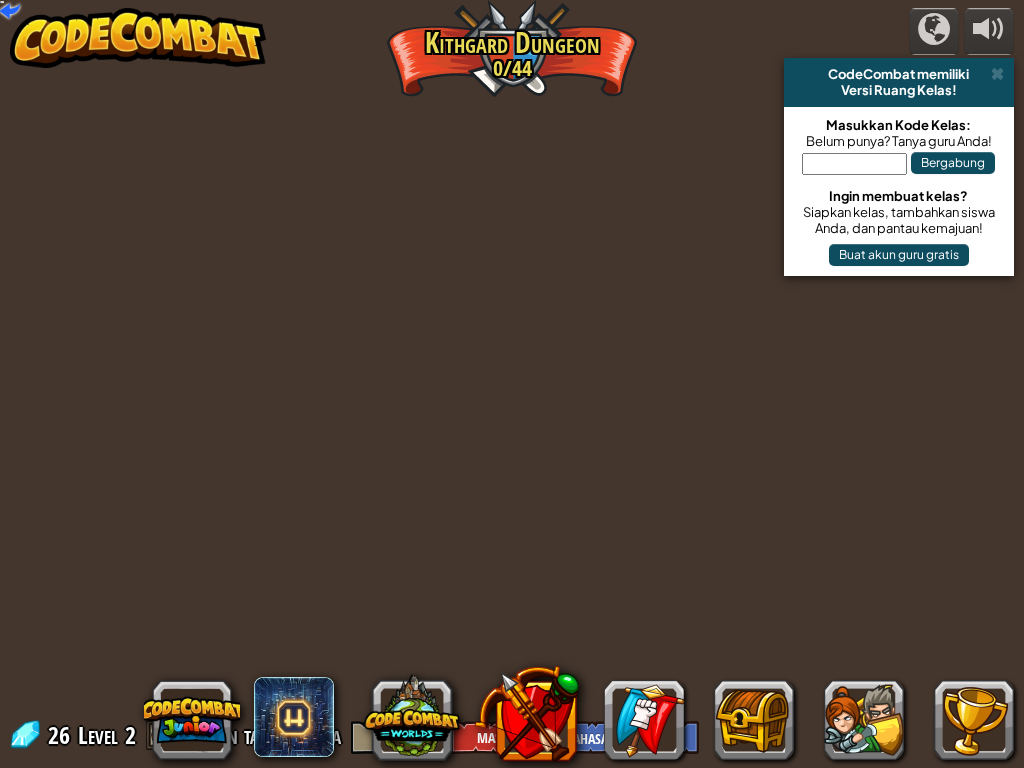 select on "id" 